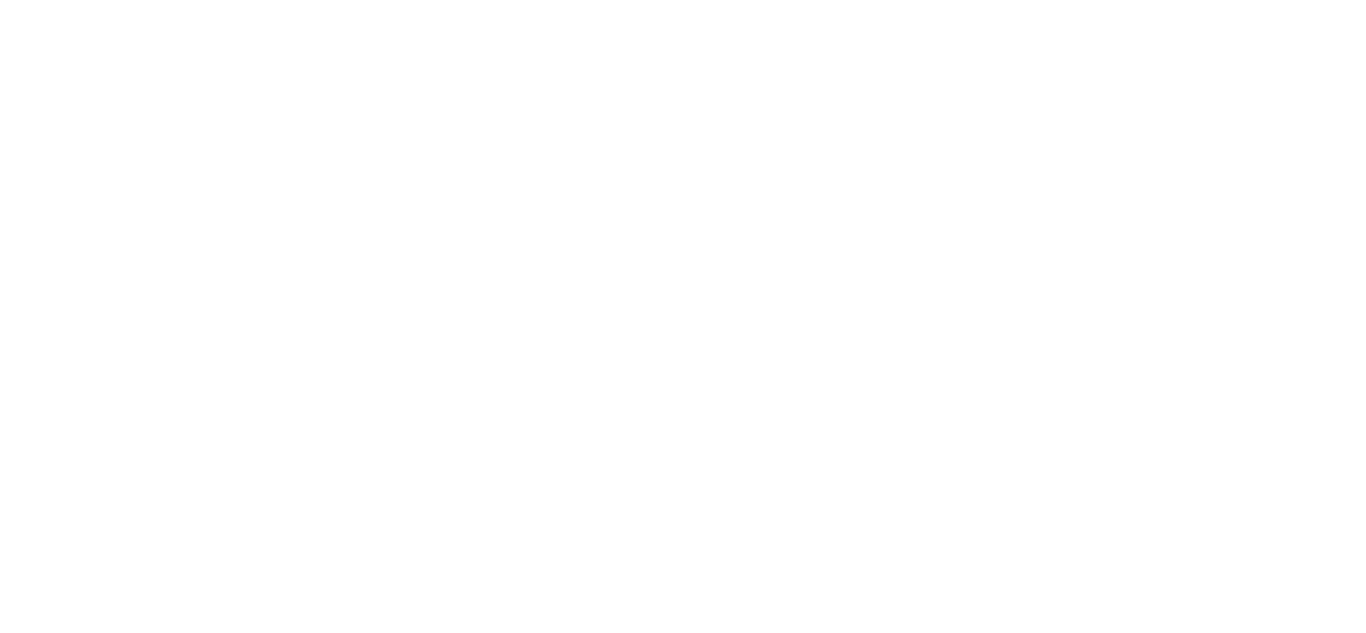 scroll, scrollTop: 0, scrollLeft: 0, axis: both 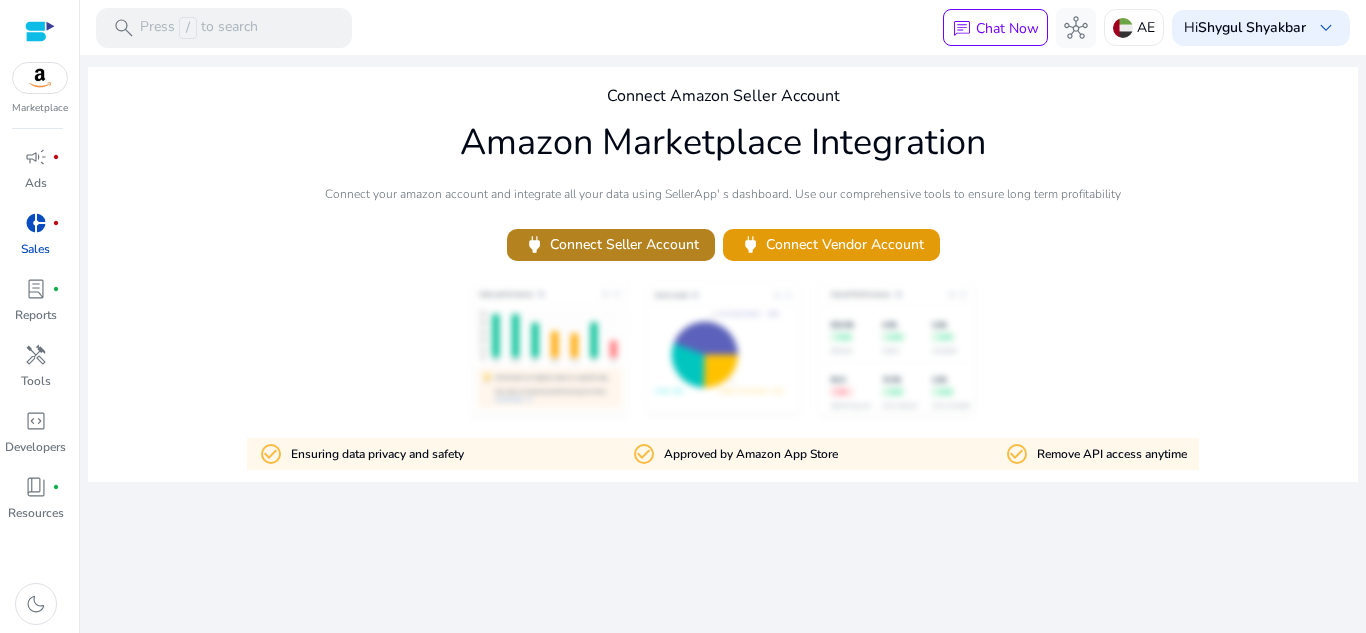 click on "power   Connect Seller Account" 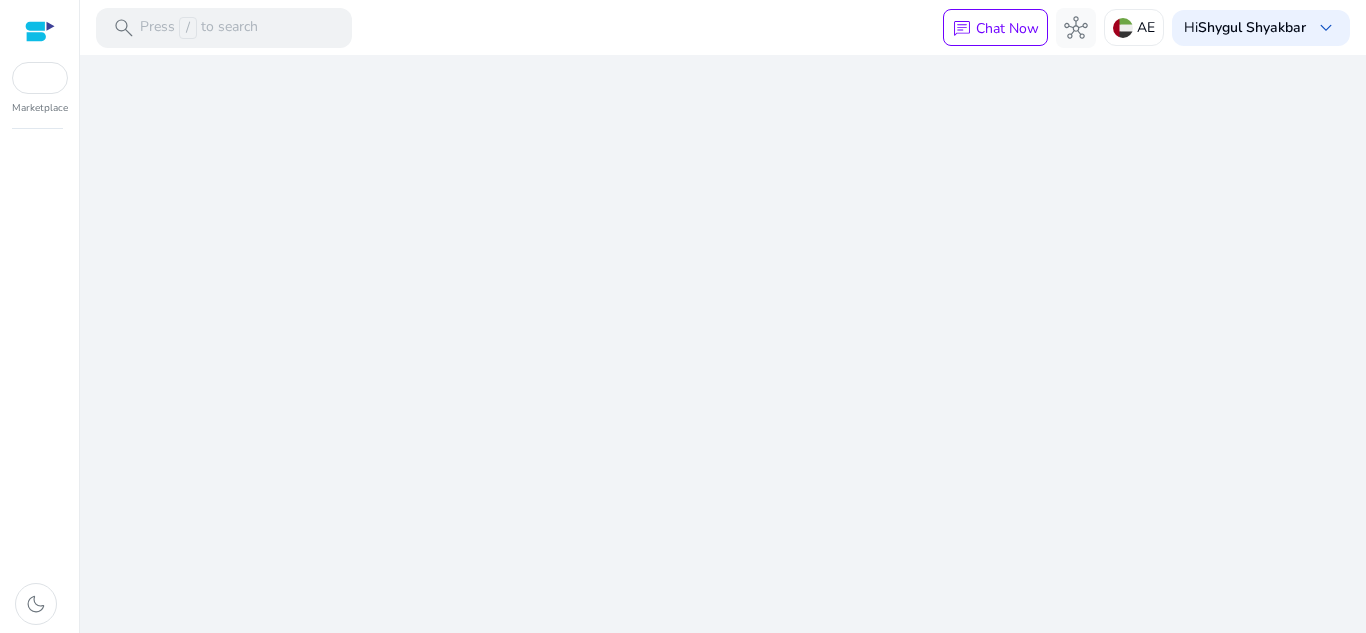 scroll, scrollTop: 0, scrollLeft: 0, axis: both 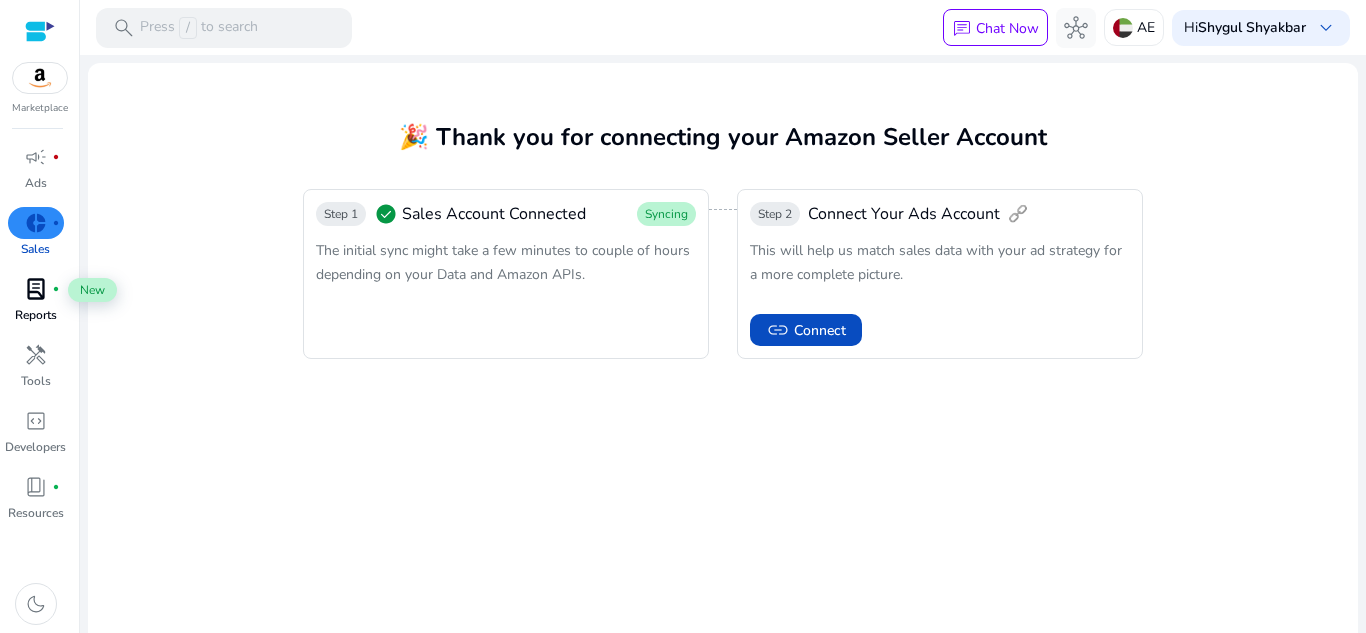click on "lab_profile" at bounding box center [36, 289] 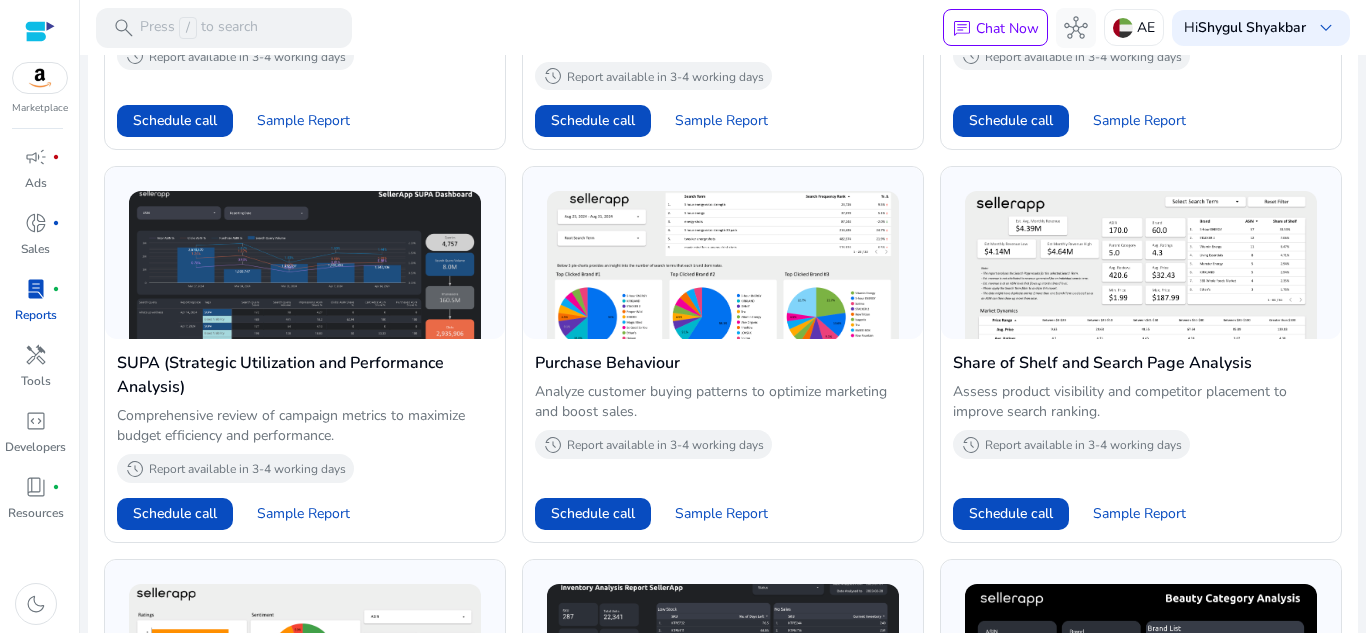 scroll, scrollTop: 856, scrollLeft: 0, axis: vertical 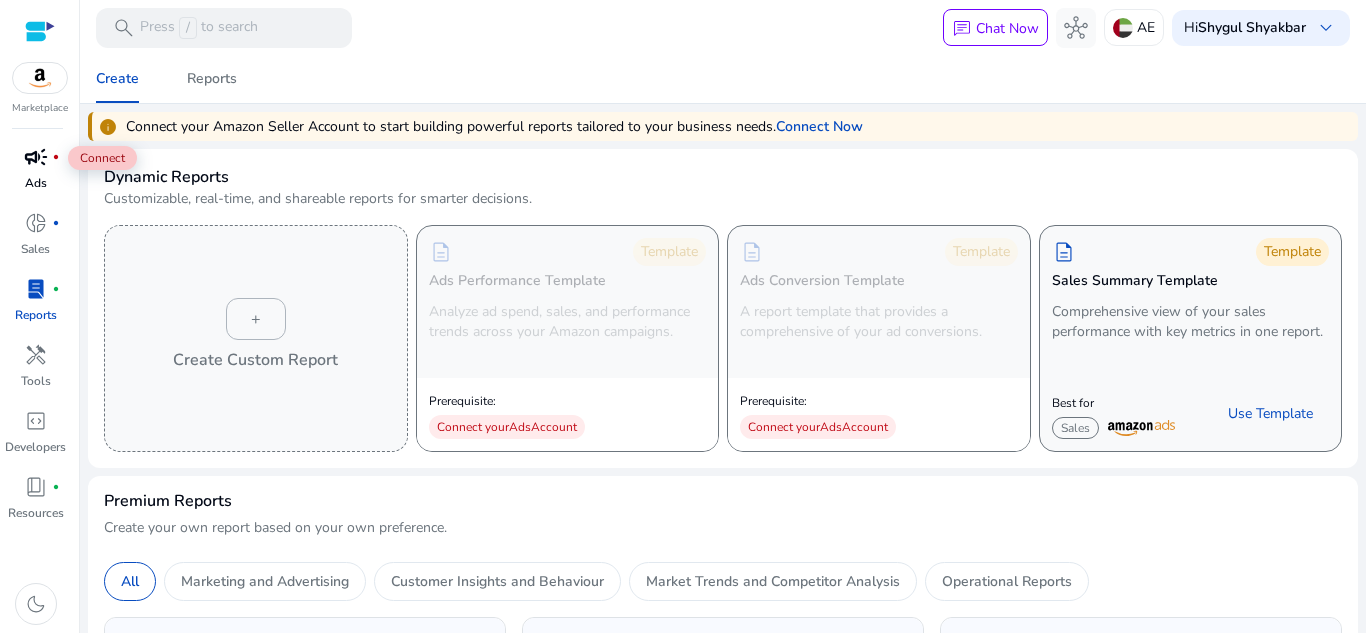 click on "campaign" at bounding box center (36, 157) 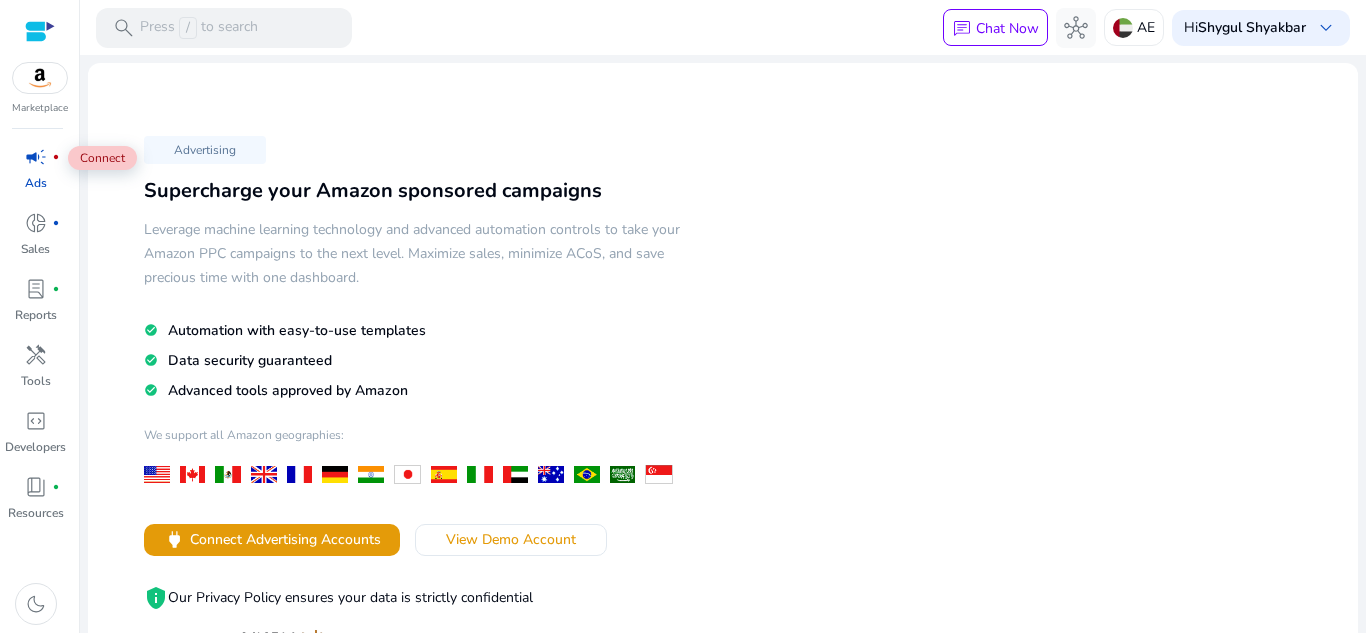 click on "campaign" at bounding box center [36, 157] 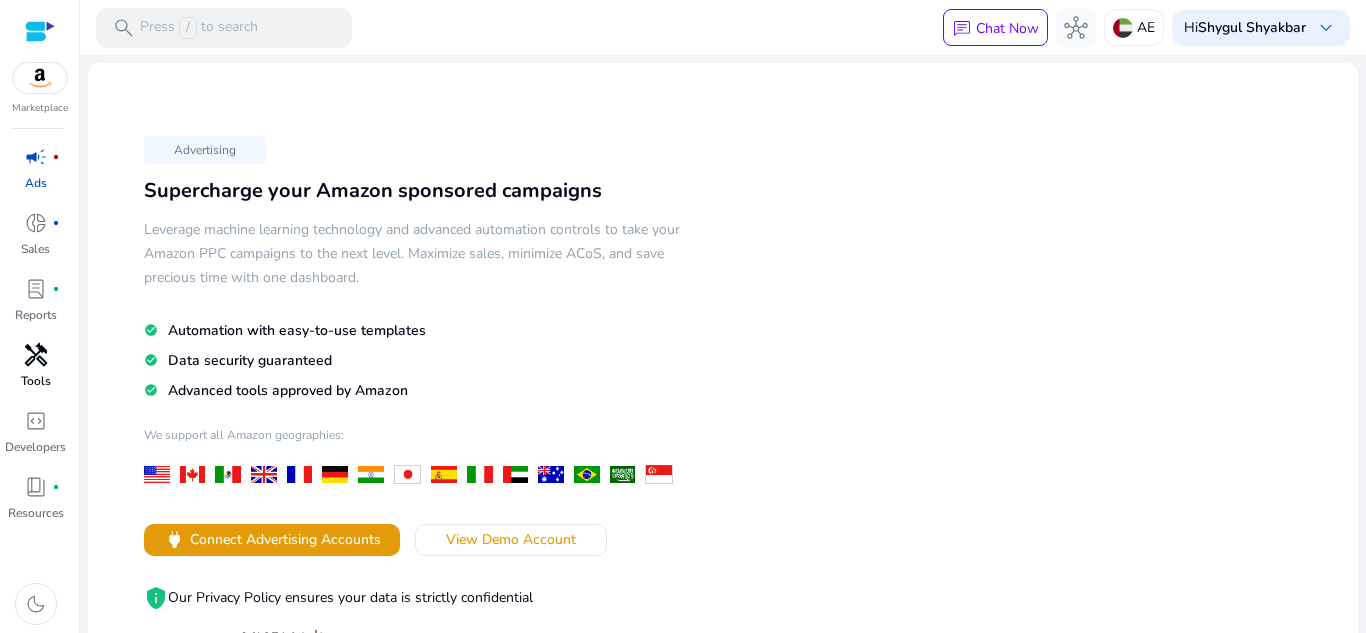 click on "handyman" at bounding box center (36, 355) 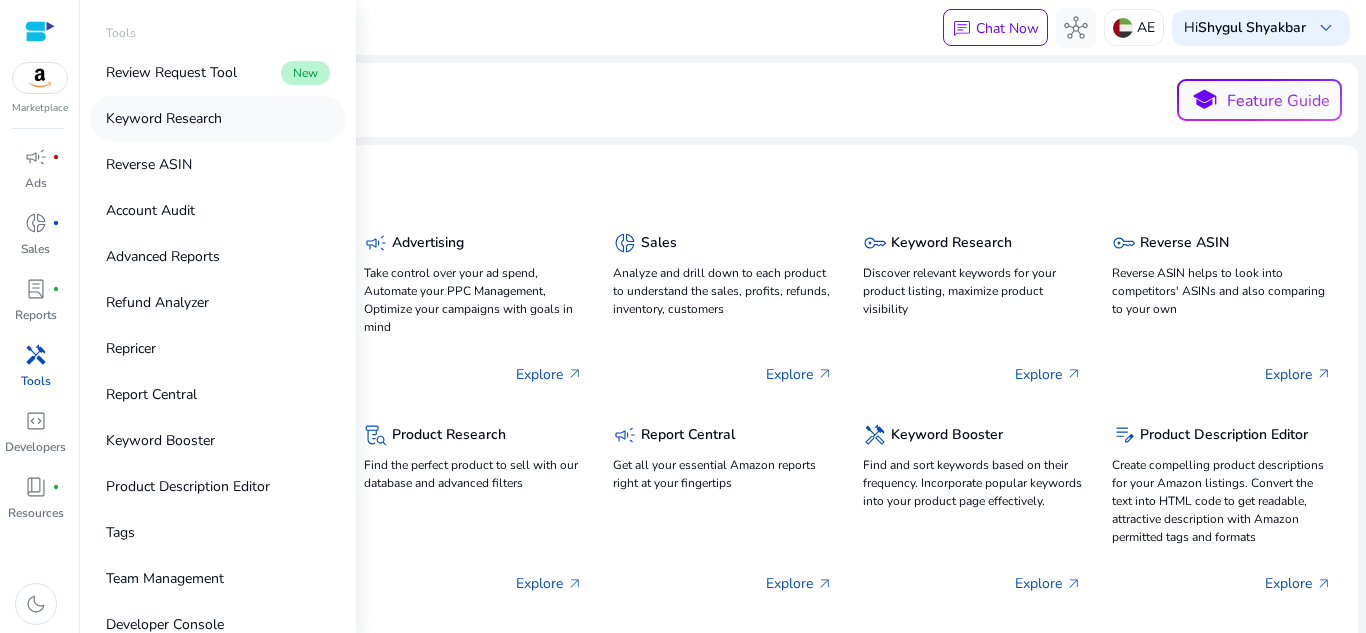 click on "Keyword Research" at bounding box center [164, 118] 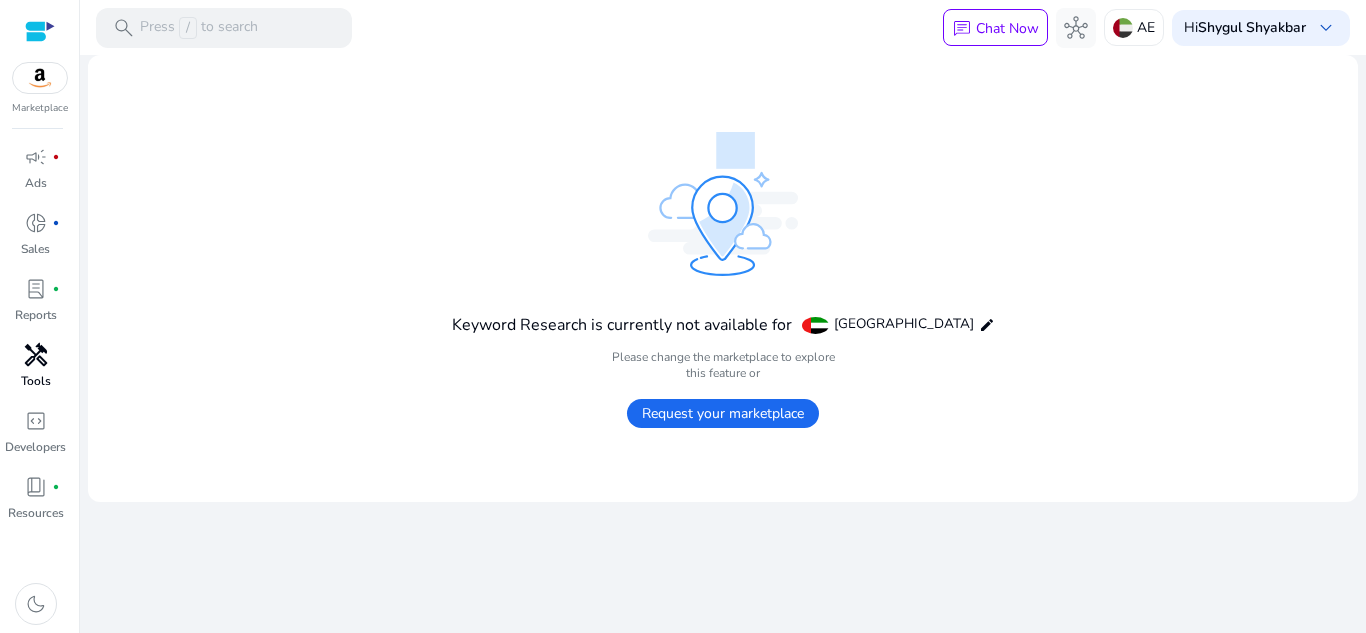 click on "Request your marketplace" 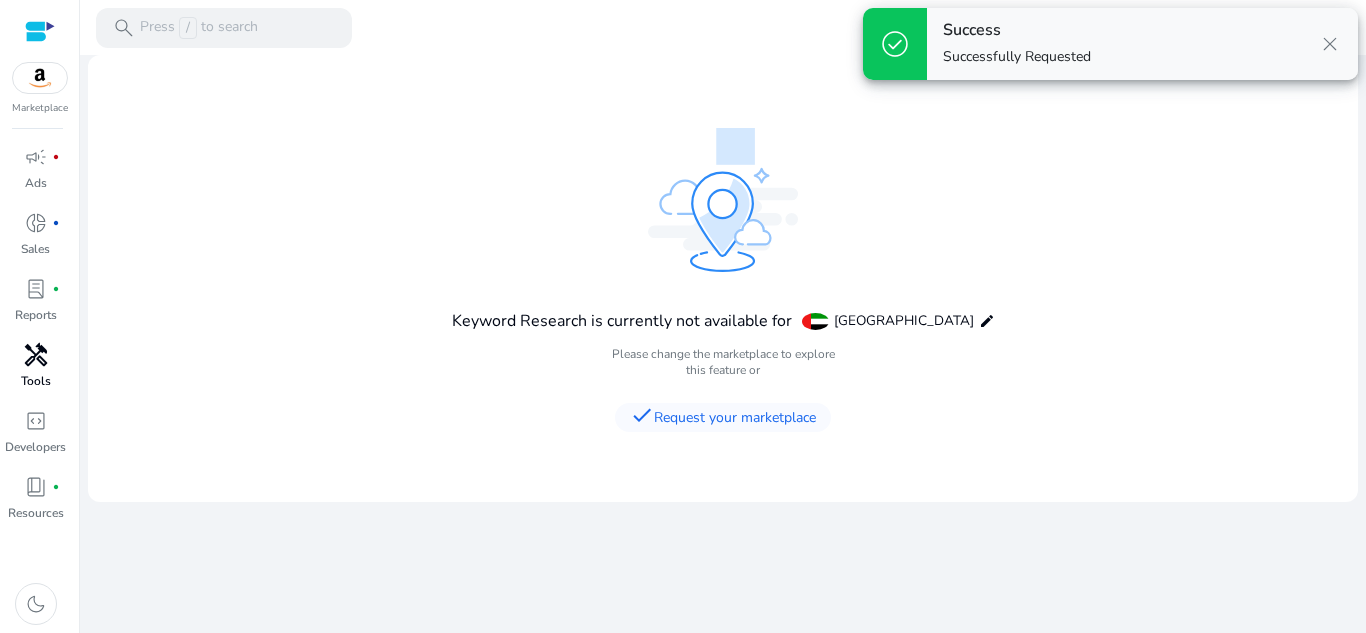 click on "close" at bounding box center [1330, 44] 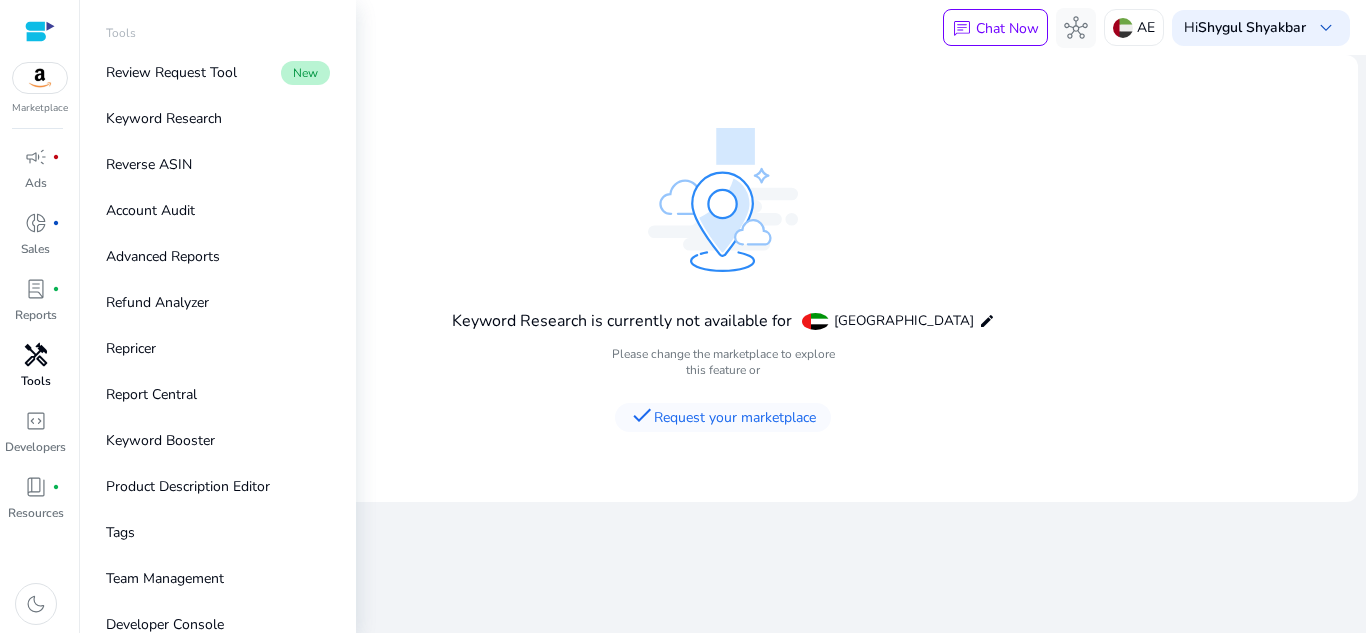 click on "handyman" at bounding box center (36, 355) 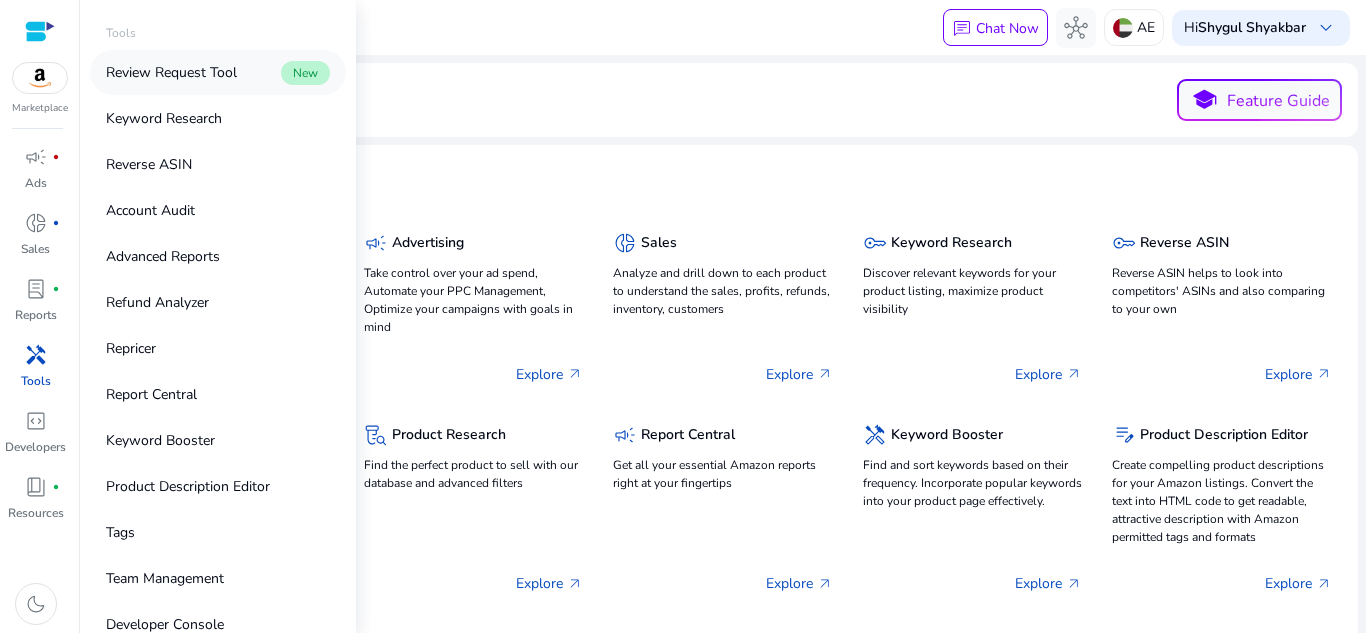 click on "Review Request Tool" at bounding box center [171, 72] 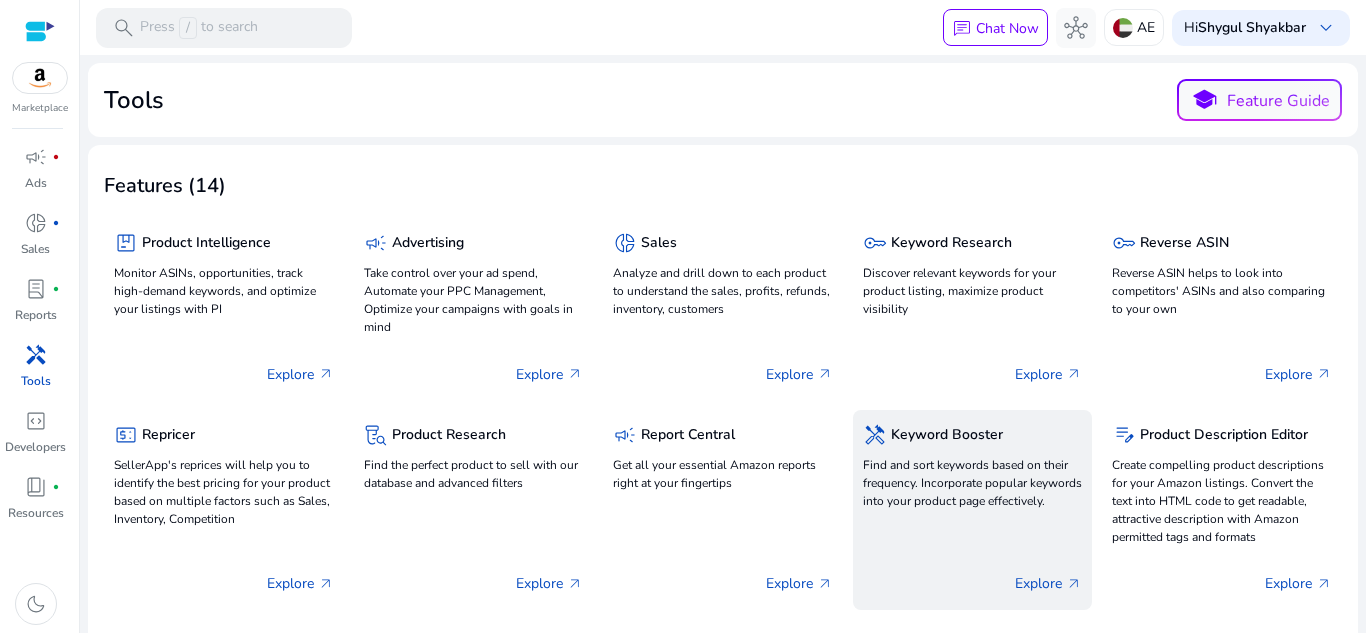 click on "Find and sort keywords based on their frequency. Incorporate popular keywords into your product page effectively." 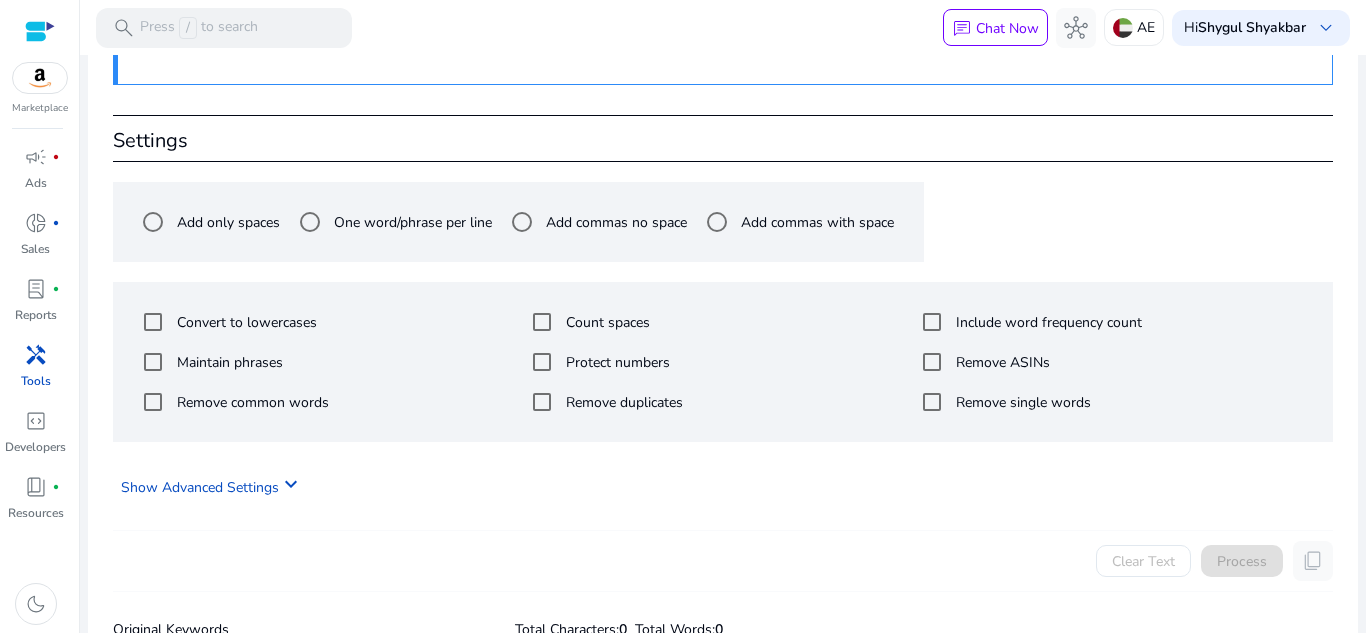 scroll, scrollTop: 437, scrollLeft: 0, axis: vertical 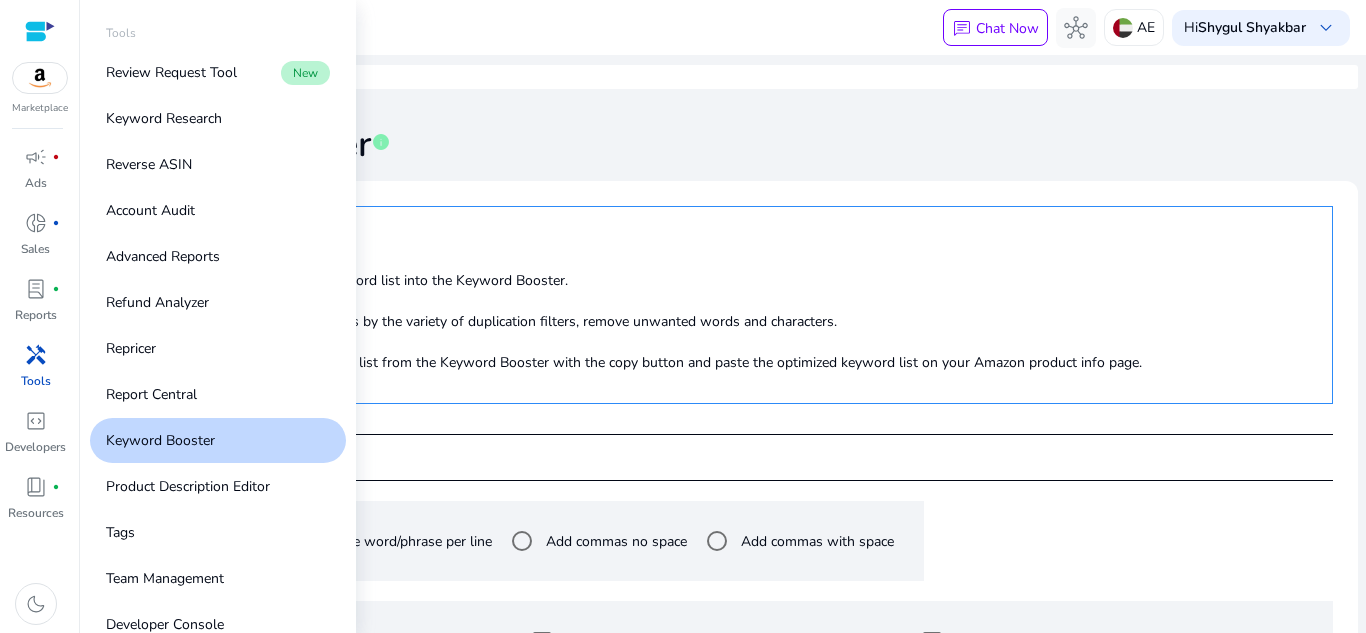click on "handyman" at bounding box center (36, 355) 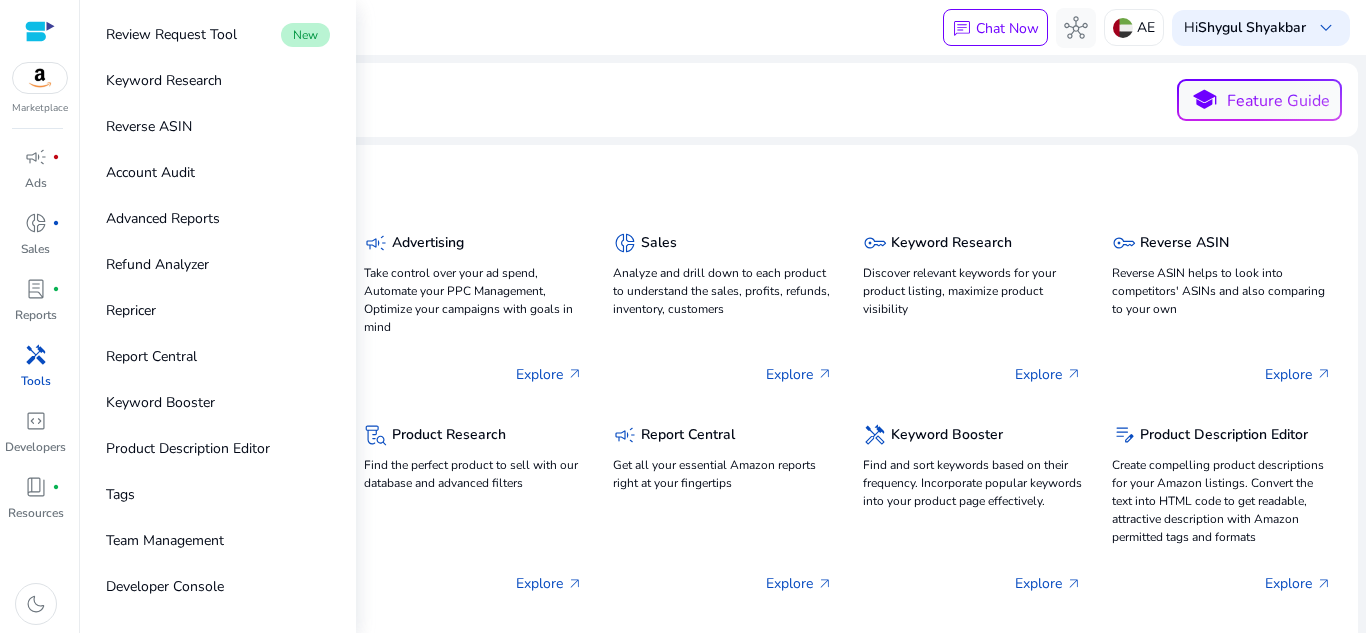 scroll, scrollTop: 0, scrollLeft: 0, axis: both 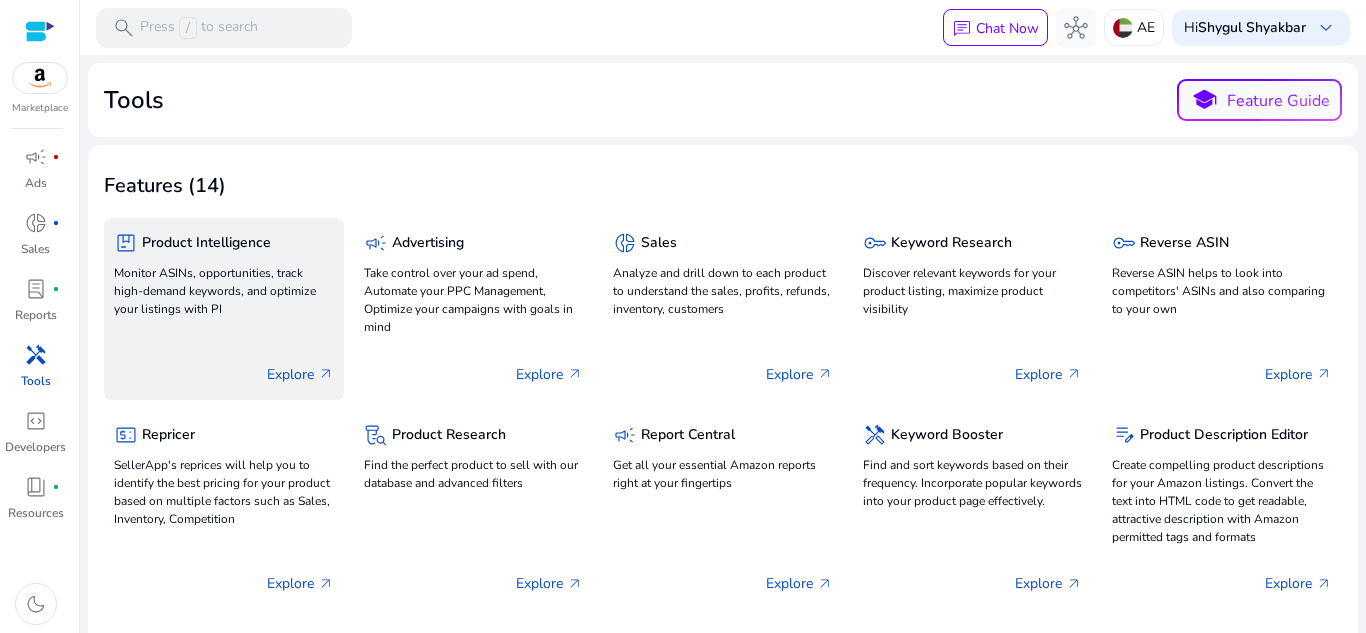 click on "Monitor ASINs, opportunities, track high-demand keywords, and optimize your listings with PI" 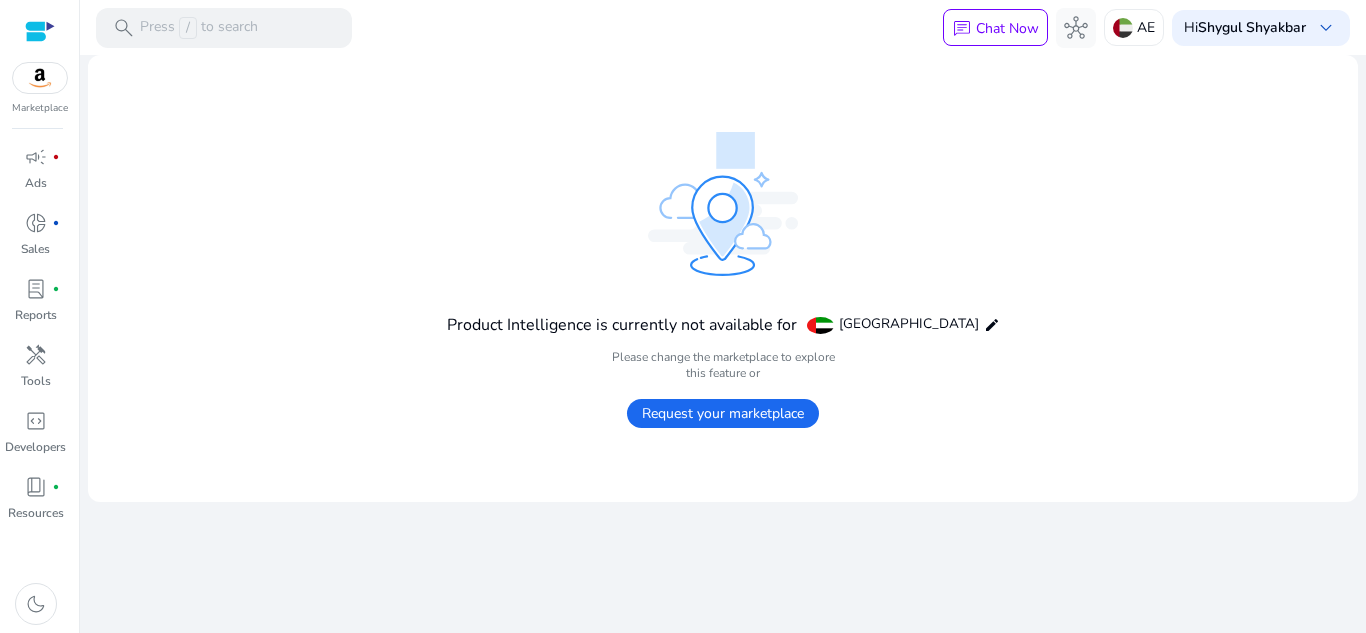 click on "Request your marketplace" 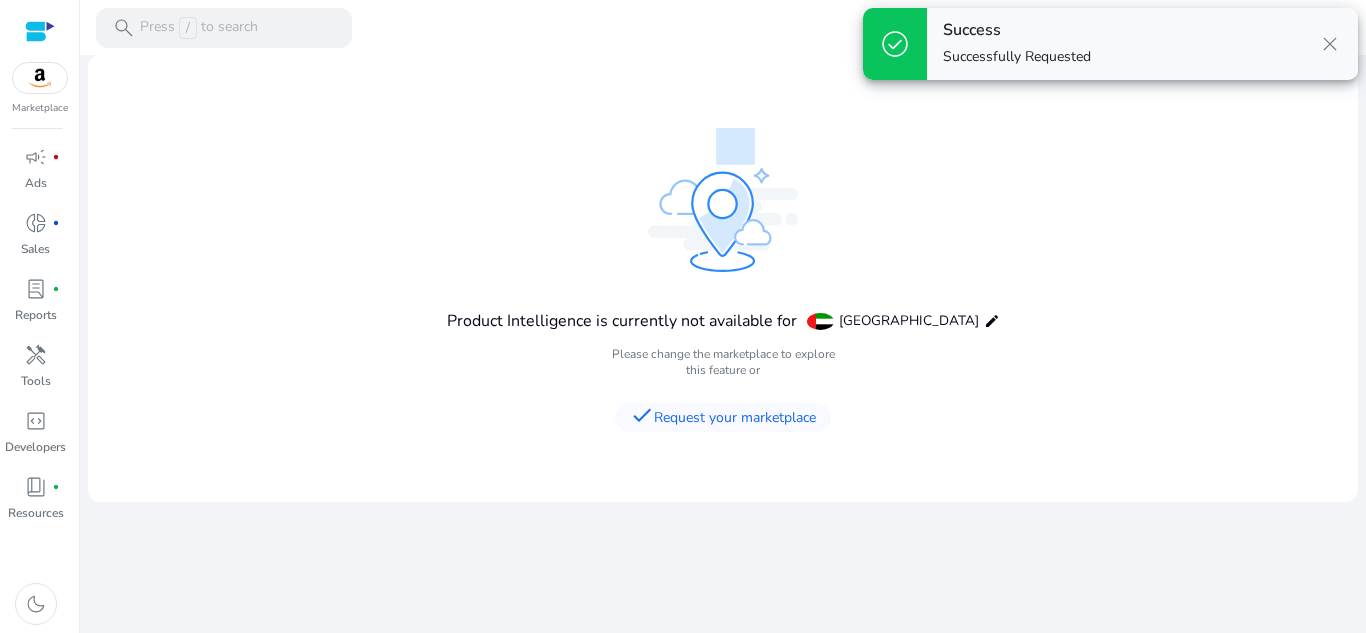 click on "Success   Successfully Requested   close" at bounding box center (1142, 44) 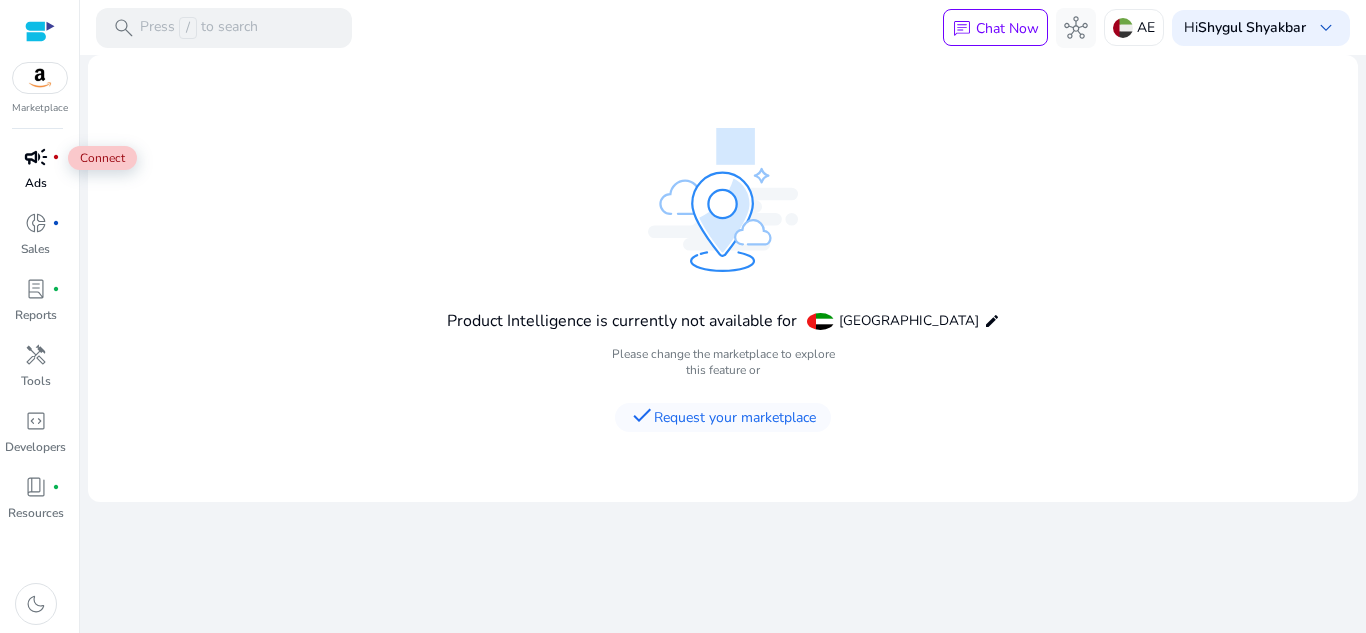 click on "campaign" at bounding box center (36, 157) 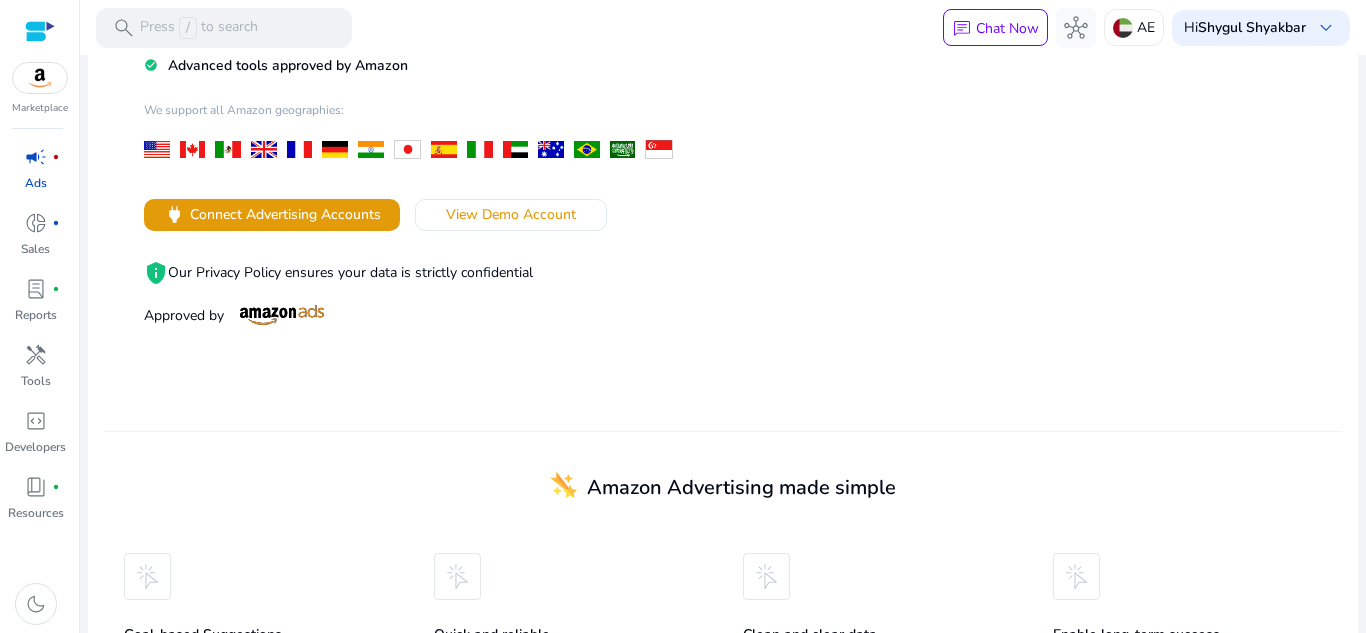 scroll, scrollTop: 34, scrollLeft: 0, axis: vertical 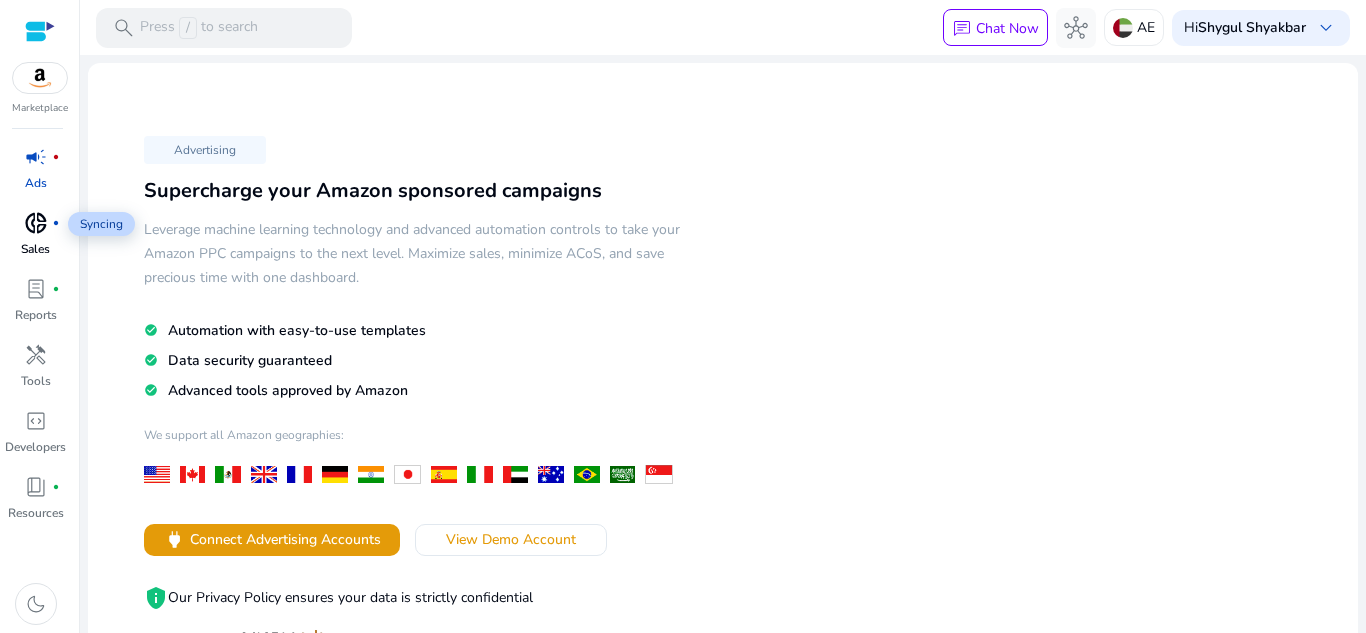 click on "donut_small" at bounding box center [36, 223] 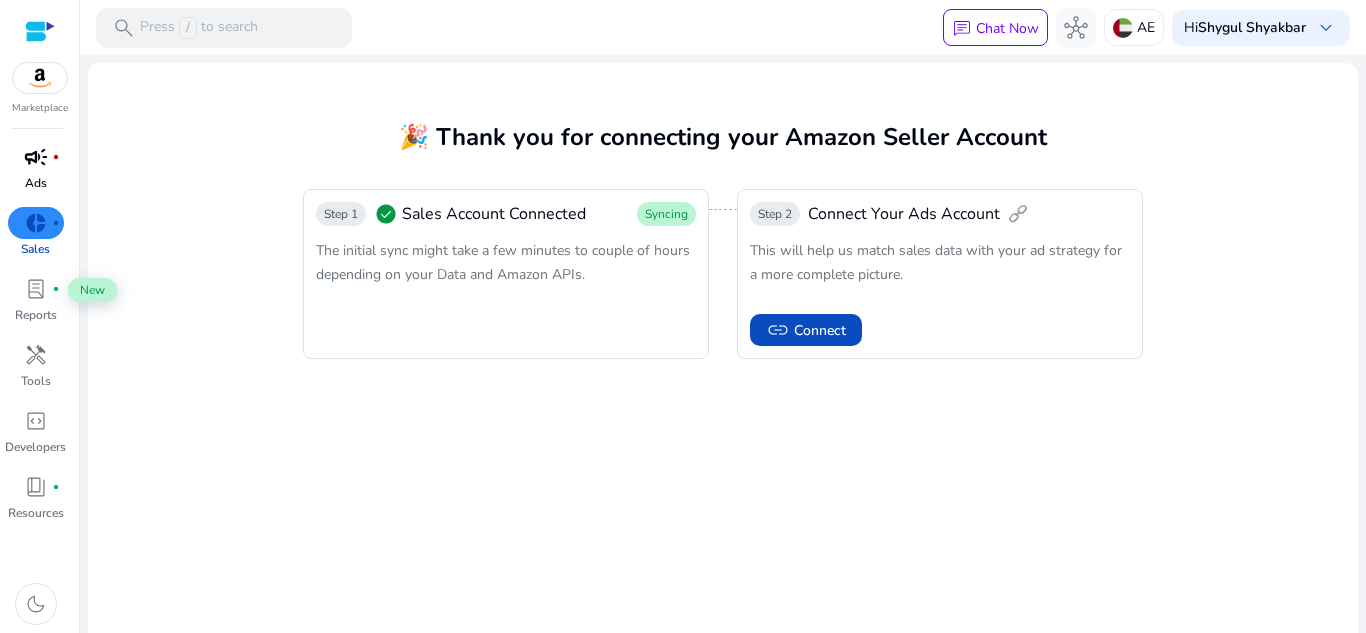 click on "lab_profile" at bounding box center [36, 289] 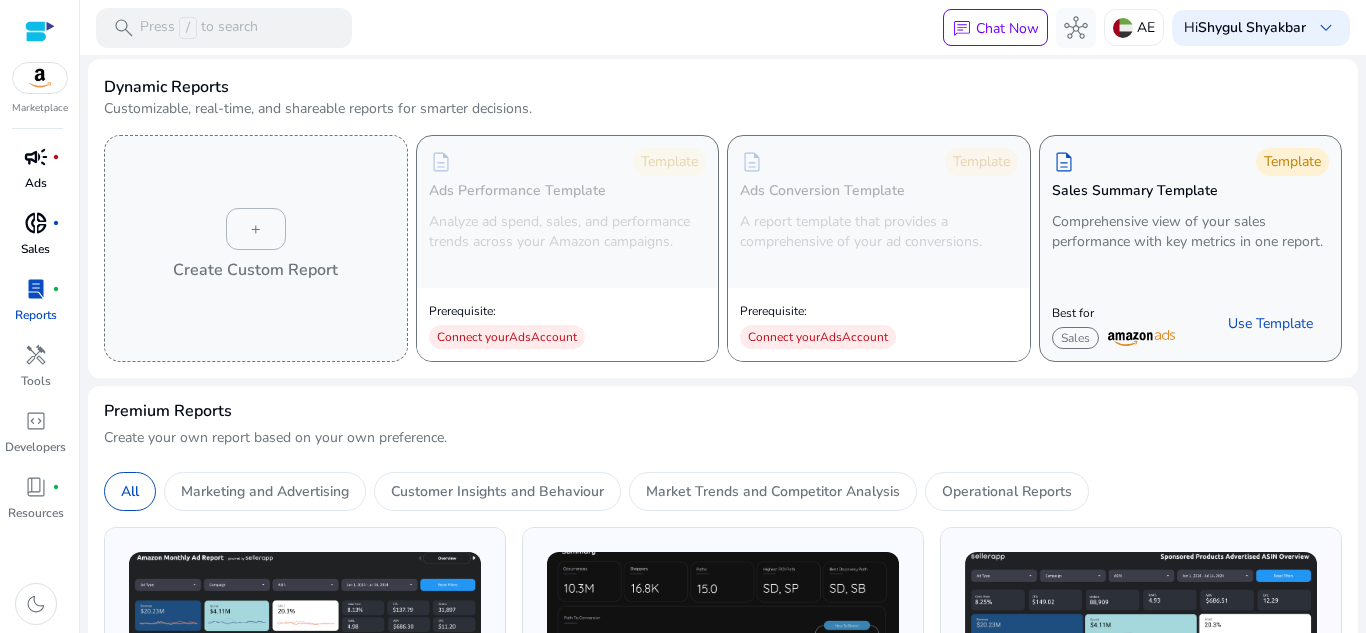 scroll, scrollTop: 0, scrollLeft: 0, axis: both 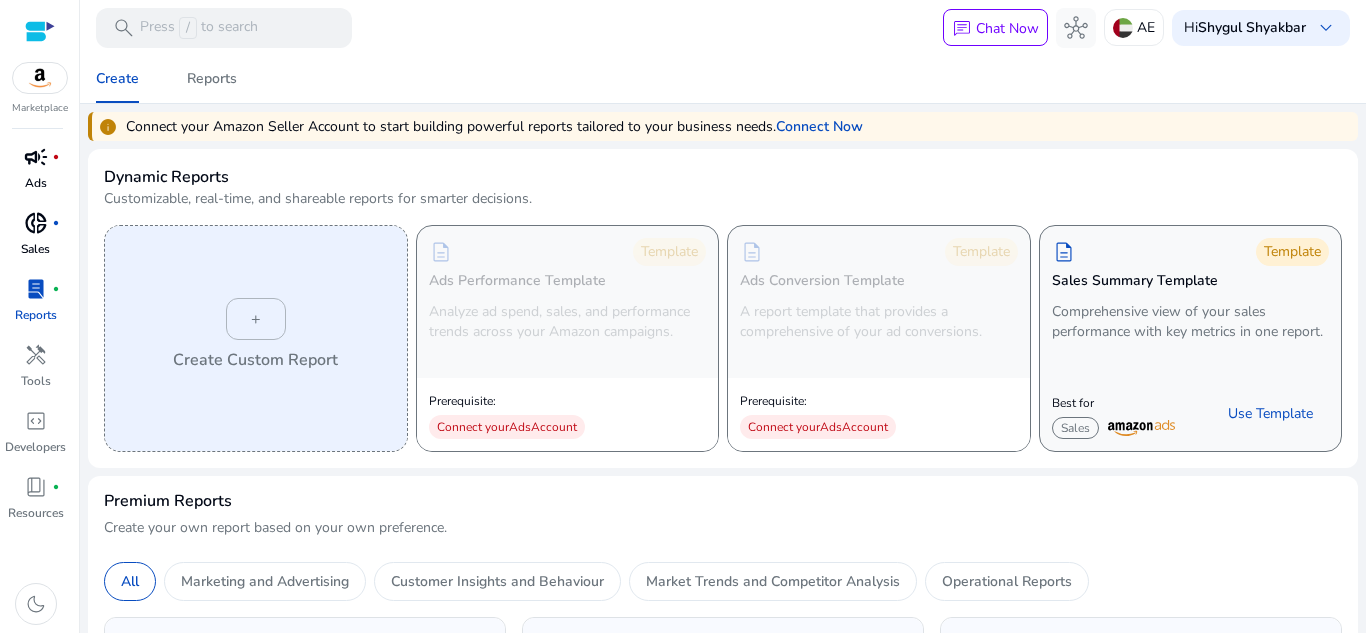 click on "+" 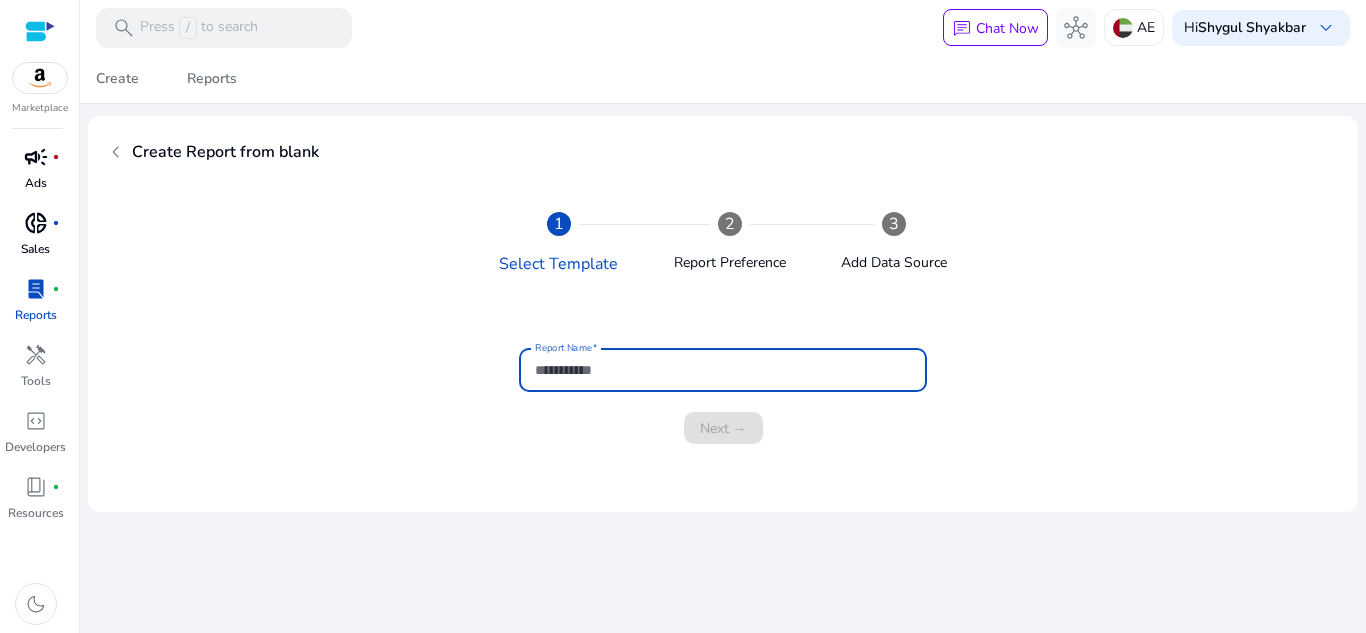 click on "Report Name" at bounding box center (723, 370) 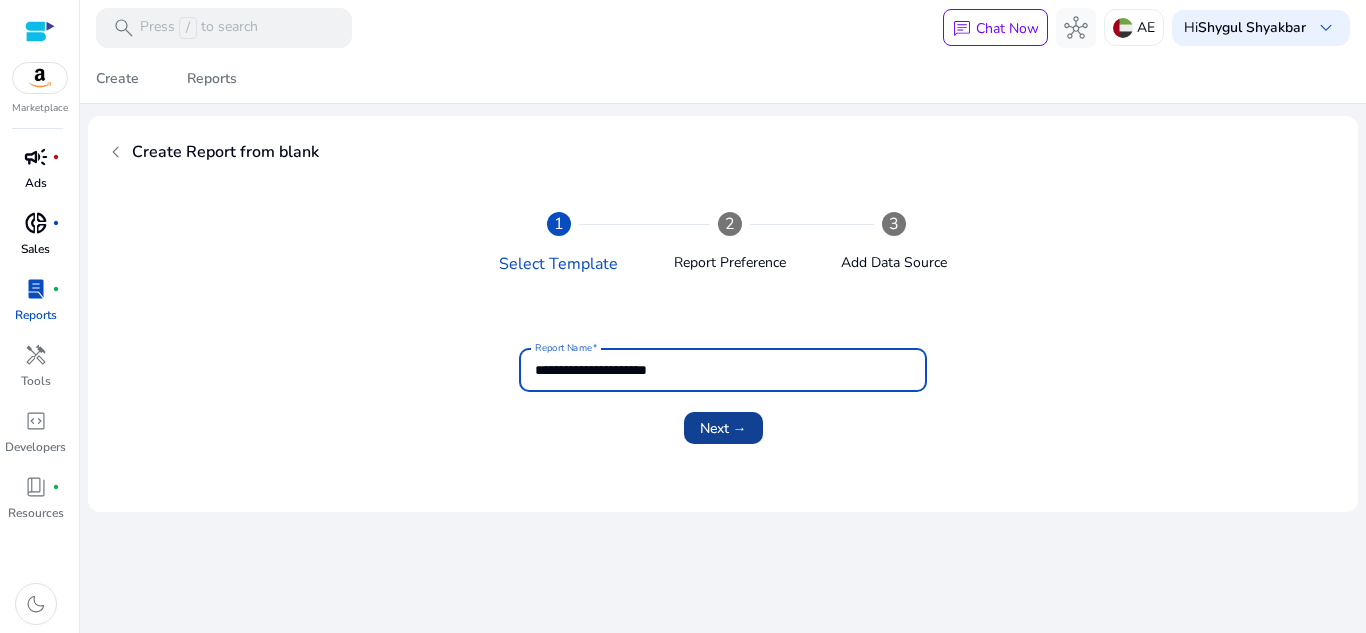 type on "**********" 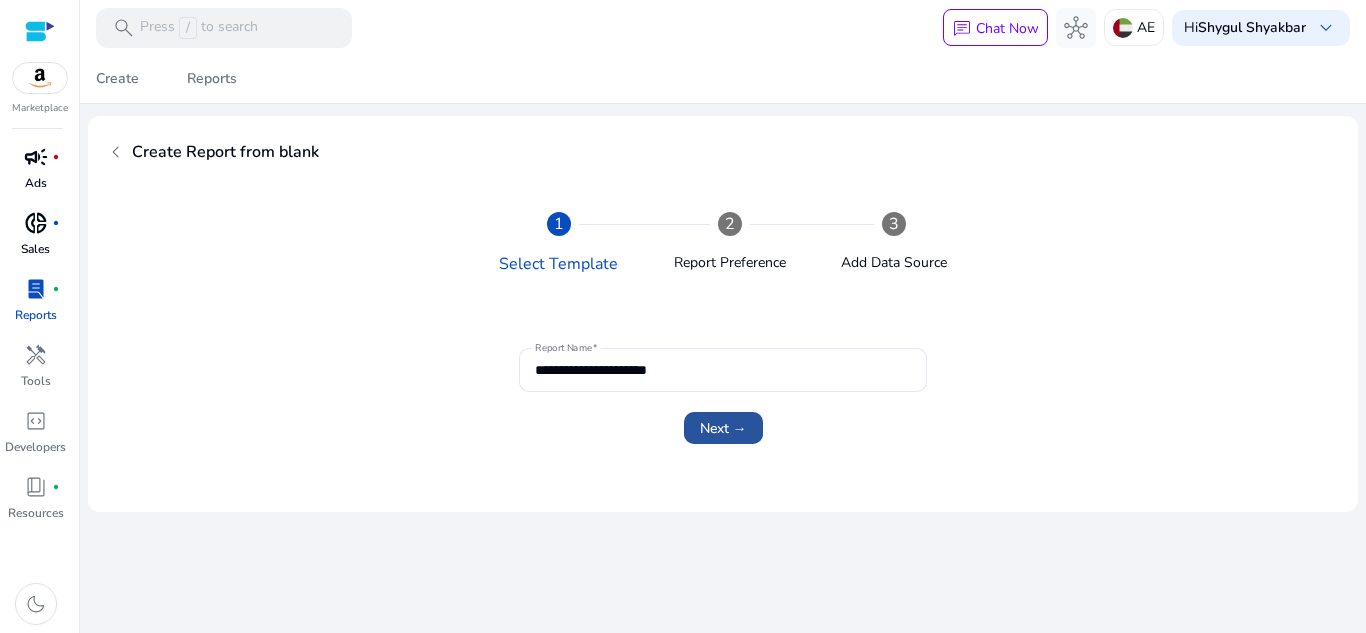 click on "Next →" at bounding box center [723, 428] 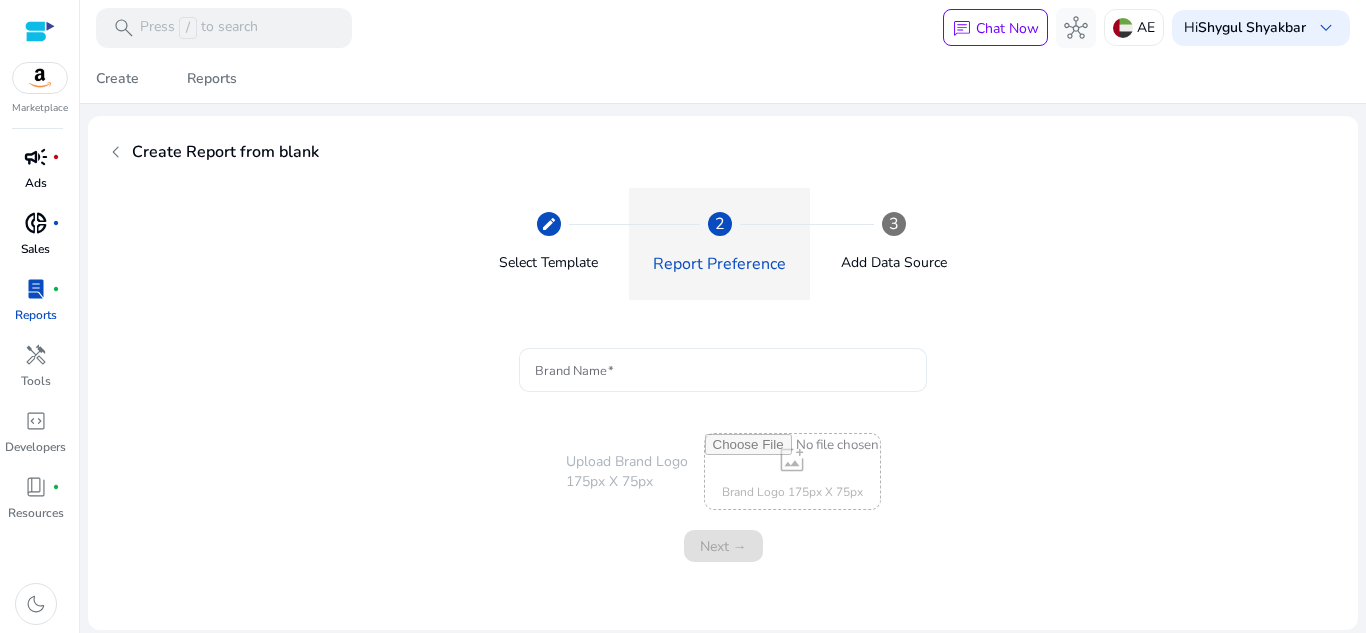 click on "Brand Name" at bounding box center (723, 370) 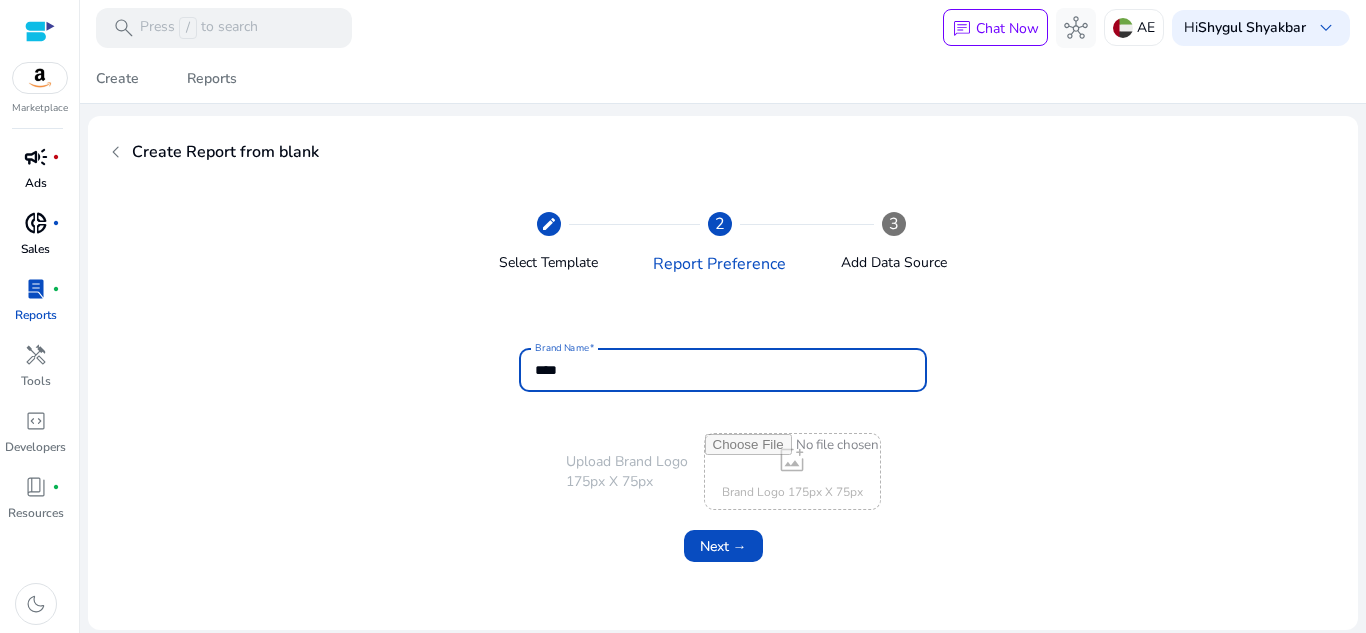 type on "****" 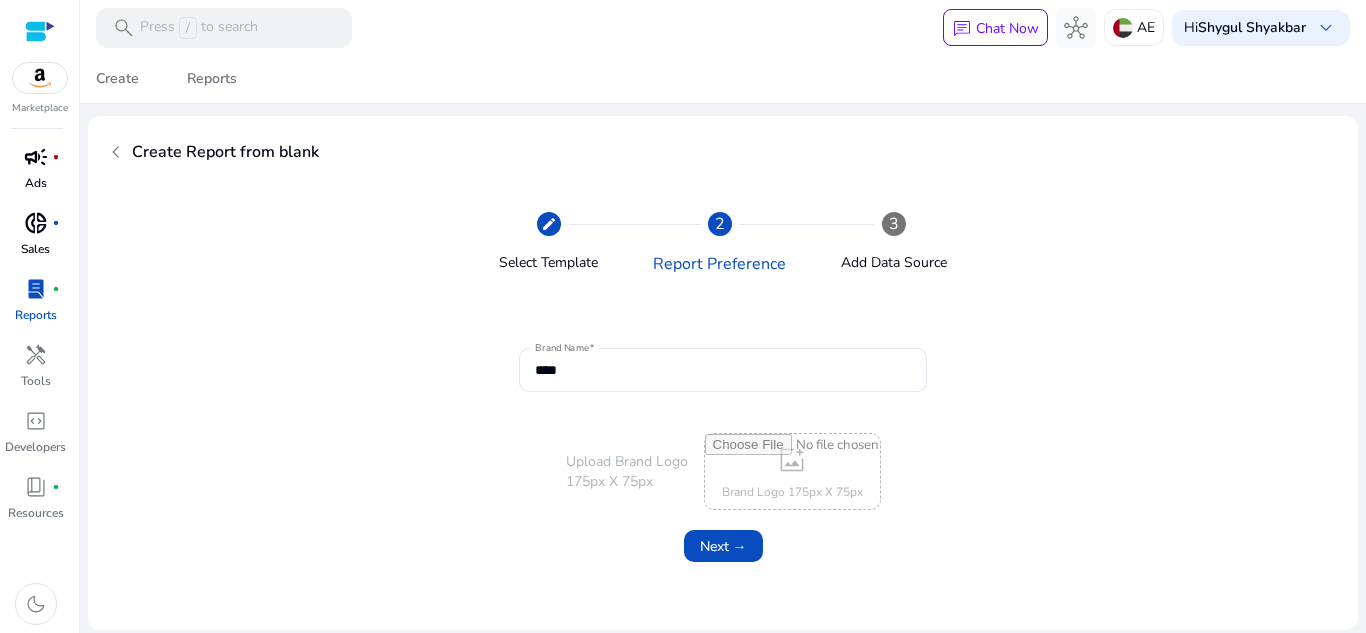 click on "**********" 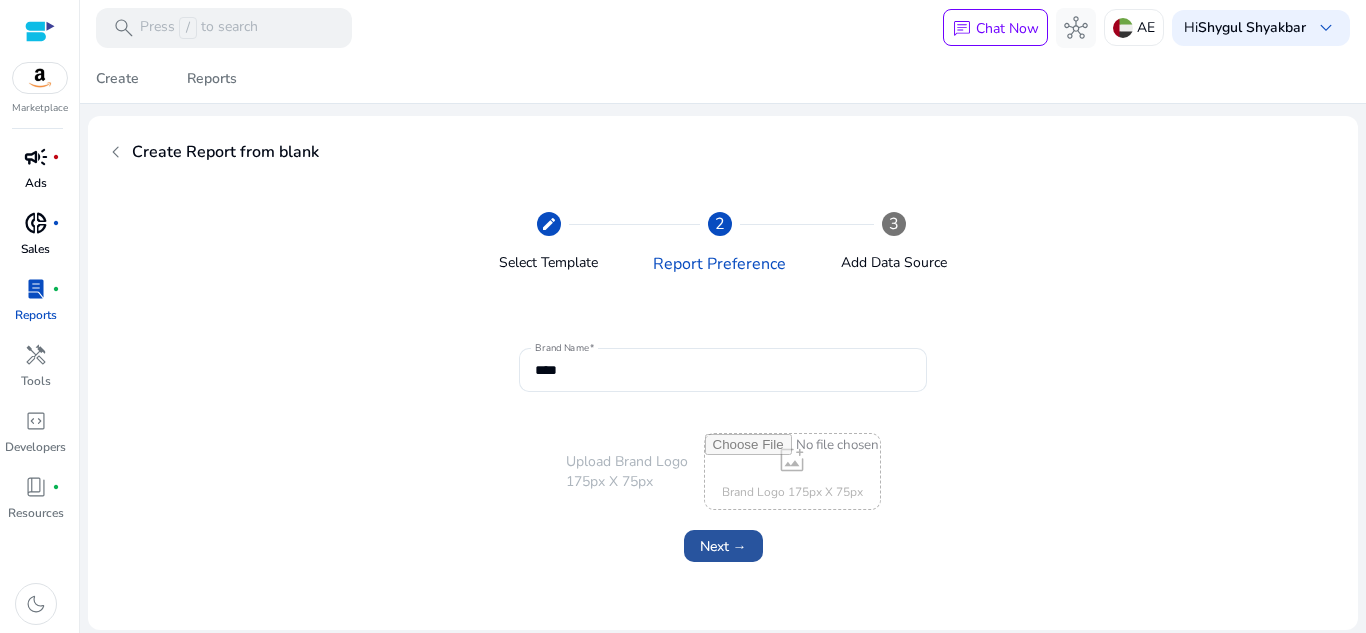 click on "Next →" at bounding box center [723, 546] 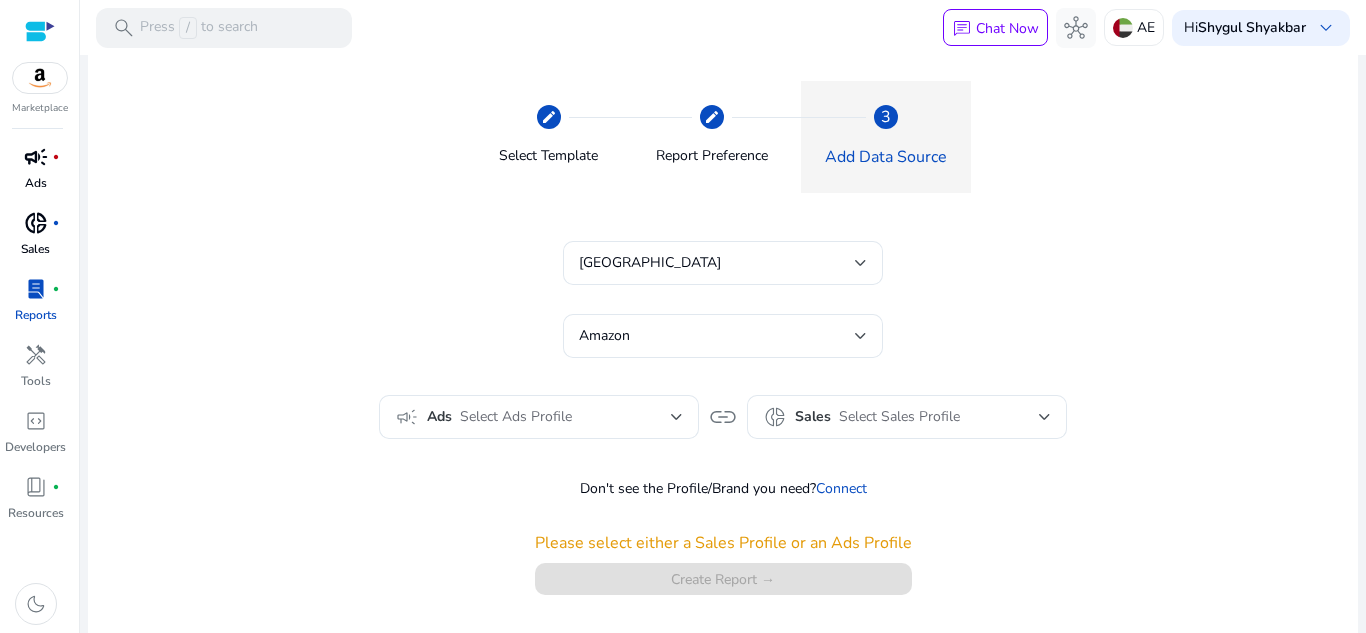 scroll, scrollTop: 125, scrollLeft: 0, axis: vertical 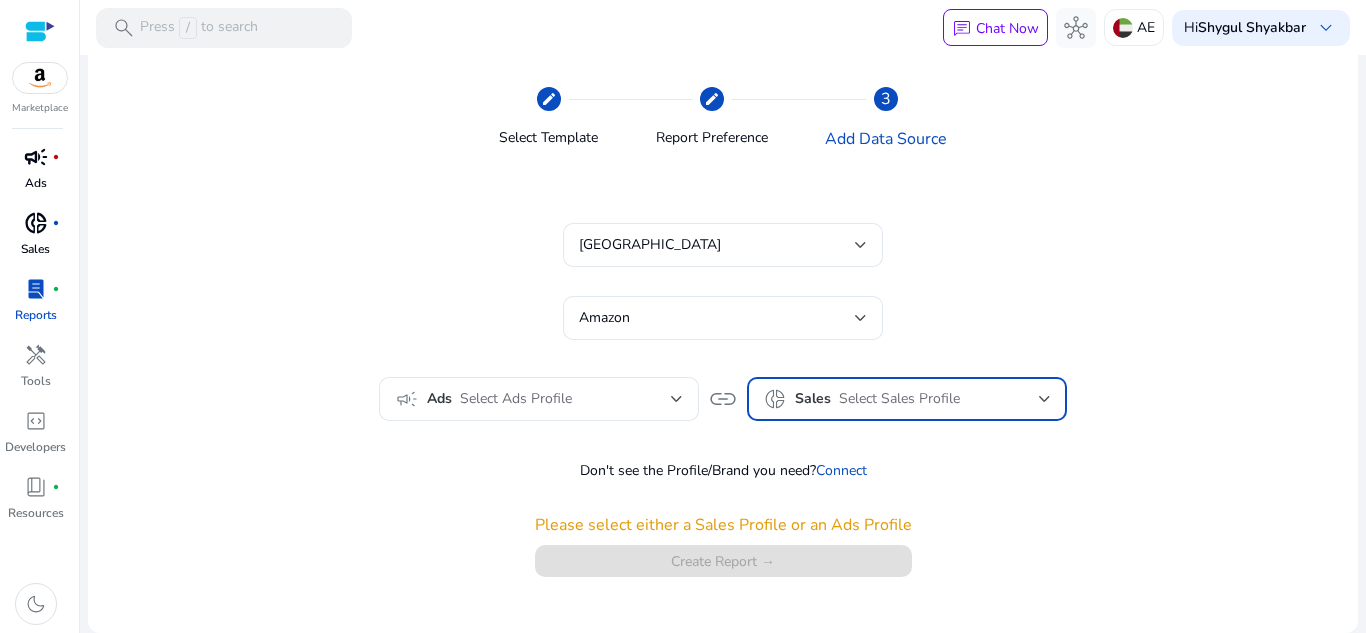 click on "Select Sales Profile" at bounding box center [939, 399] 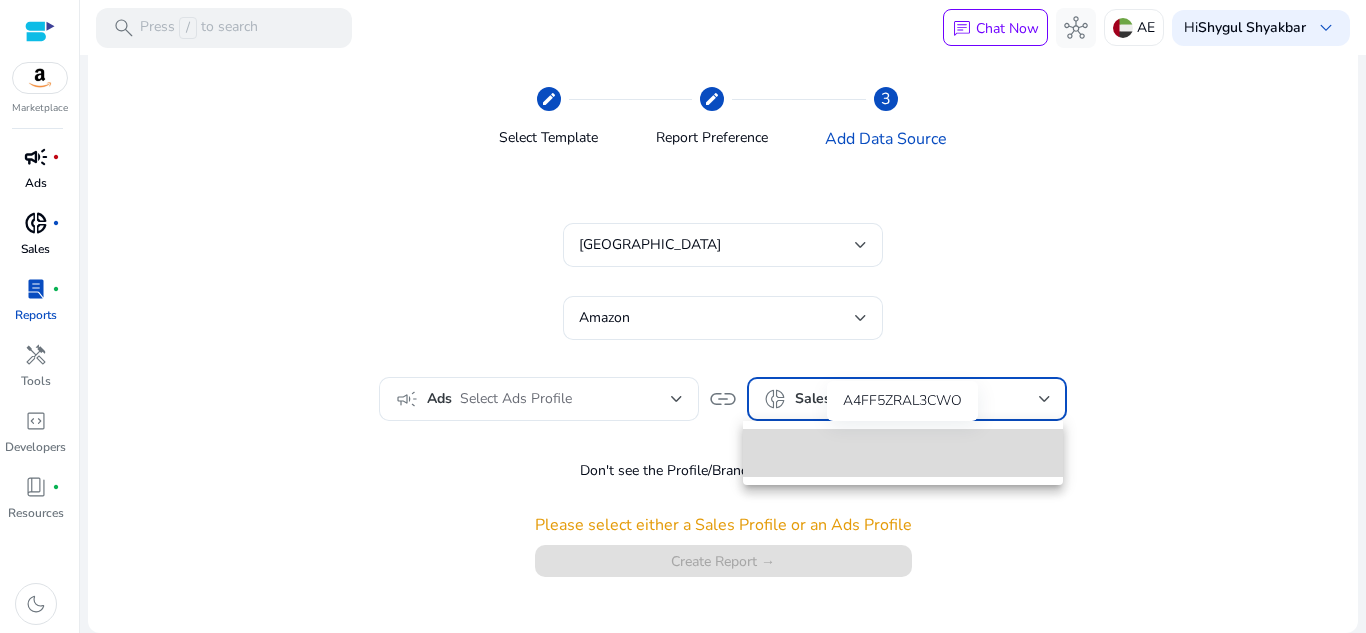 click at bounding box center [903, 453] 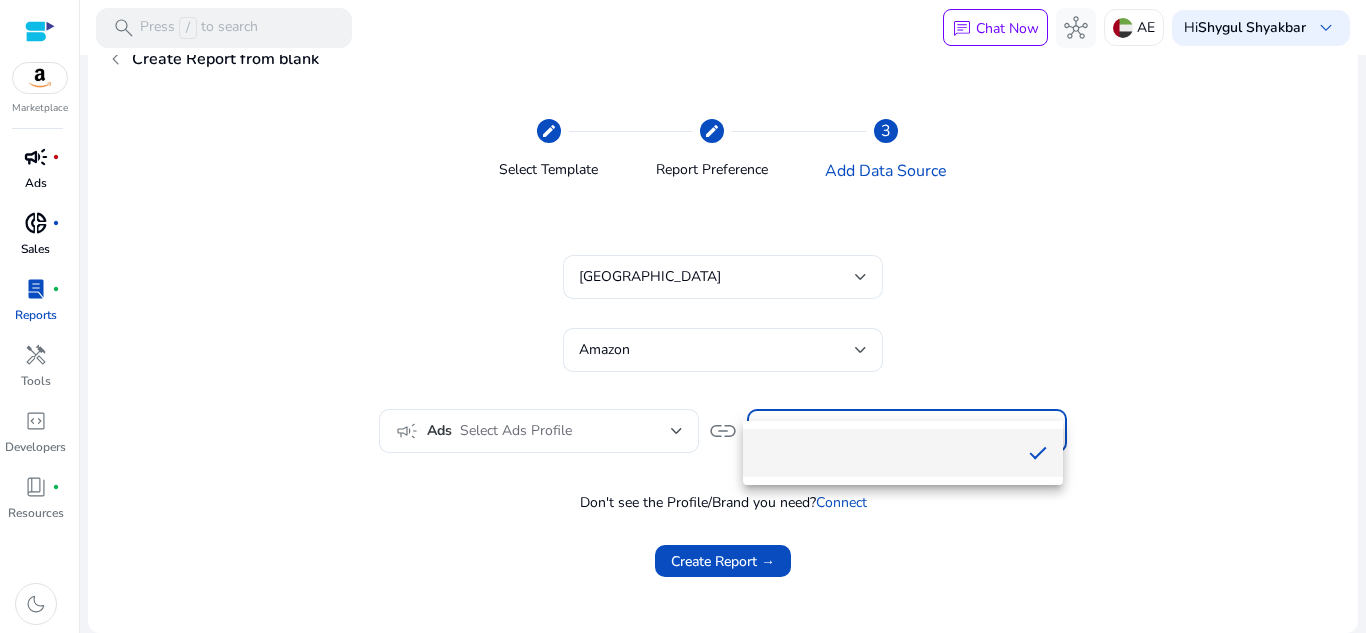 scroll, scrollTop: 93, scrollLeft: 0, axis: vertical 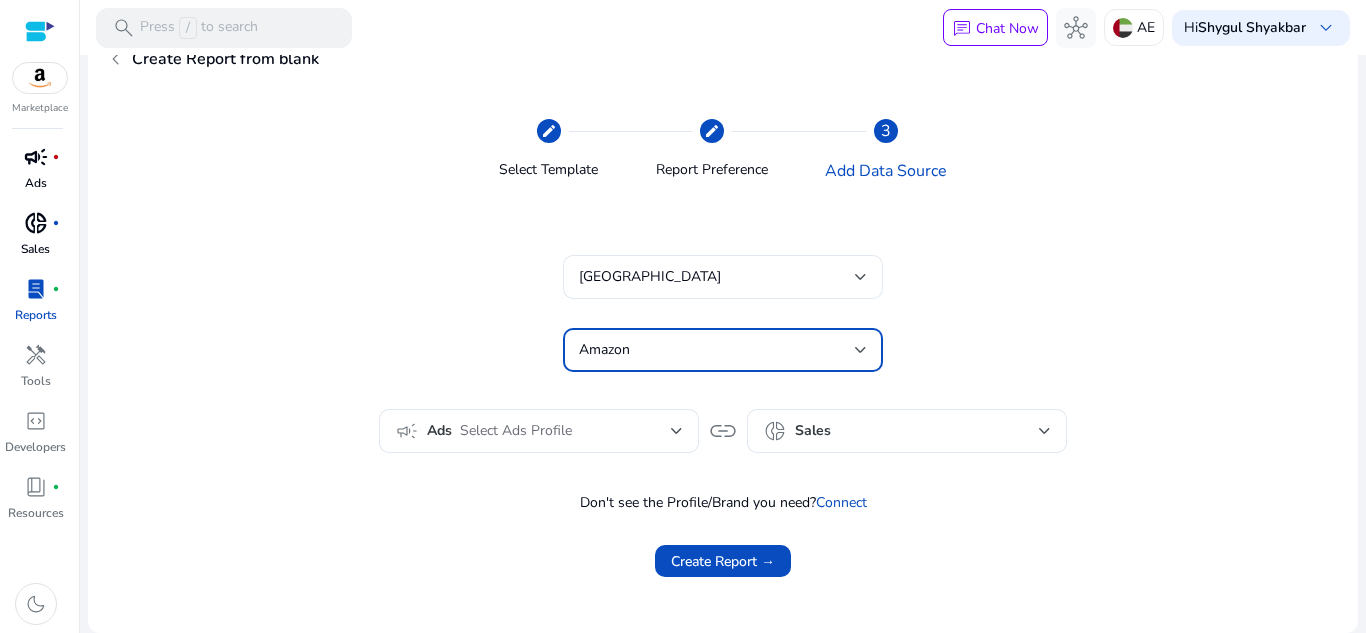 click on "Amazon" at bounding box center (723, 350) 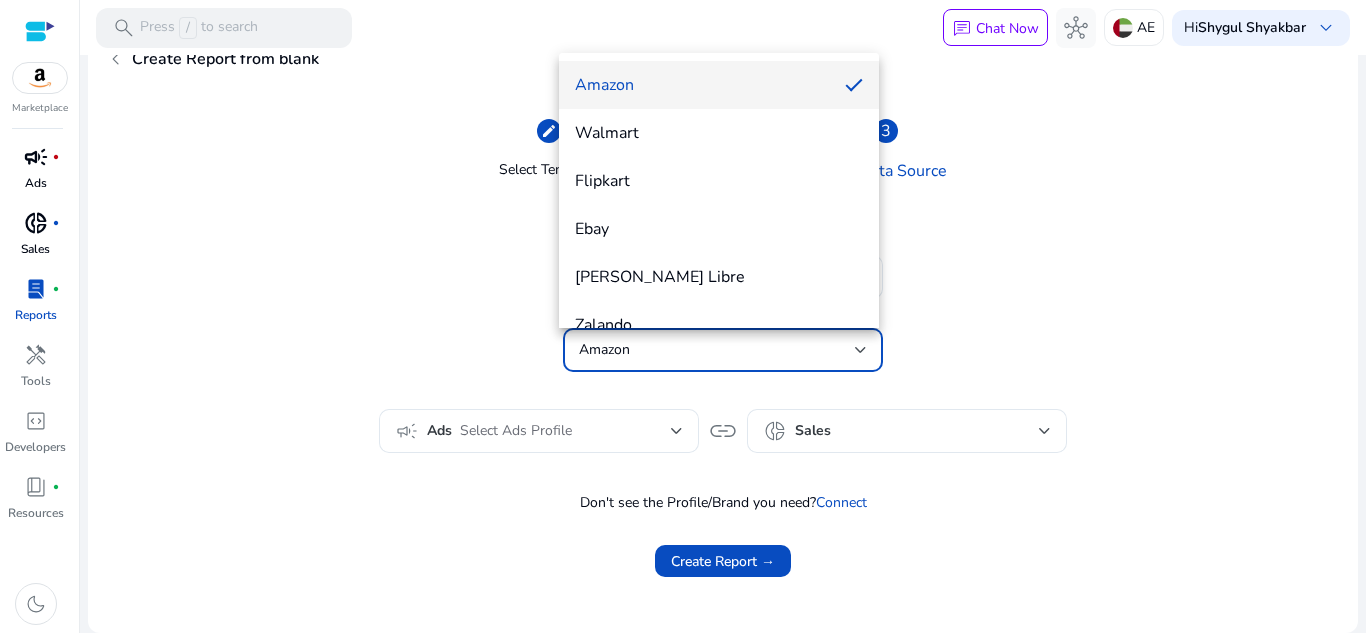 click at bounding box center [683, 316] 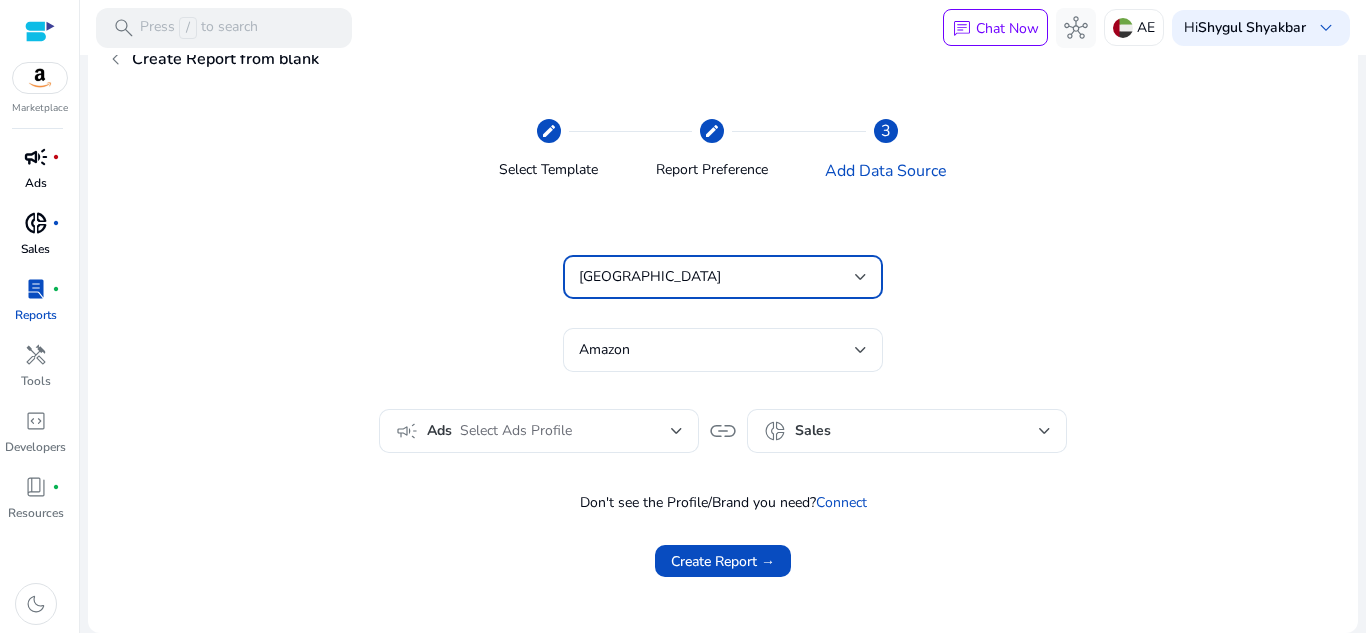 click on "[GEOGRAPHIC_DATA]" at bounding box center (717, 277) 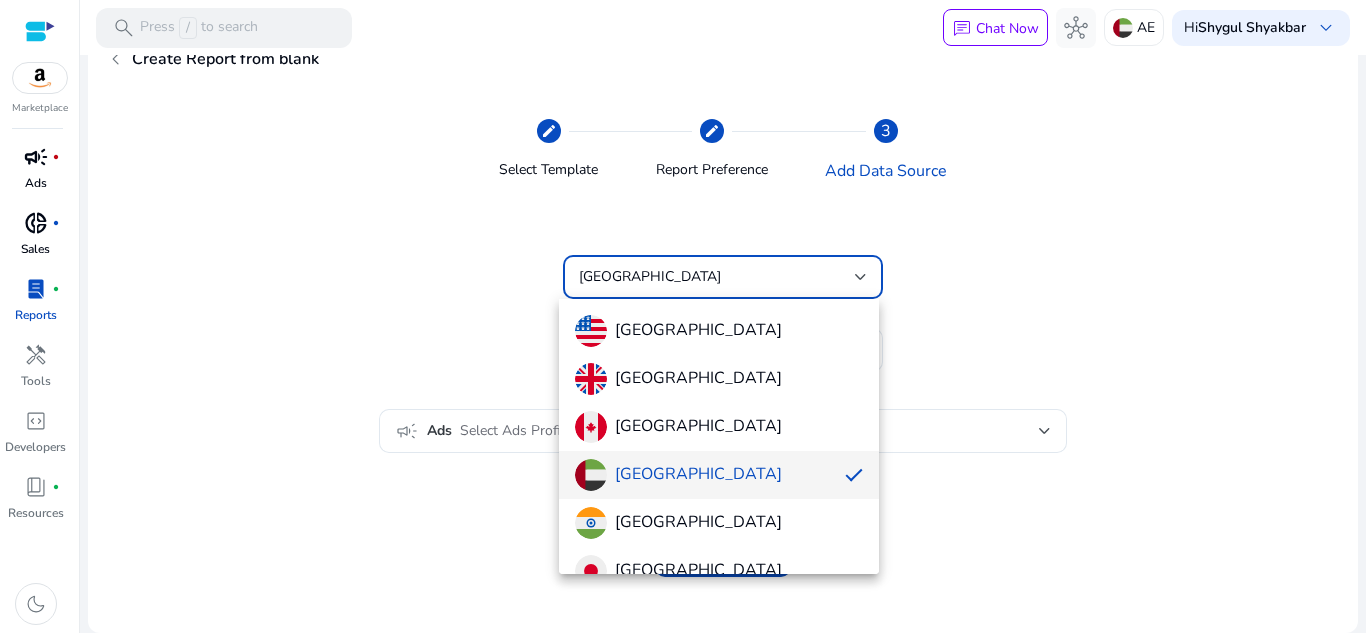 click at bounding box center (683, 316) 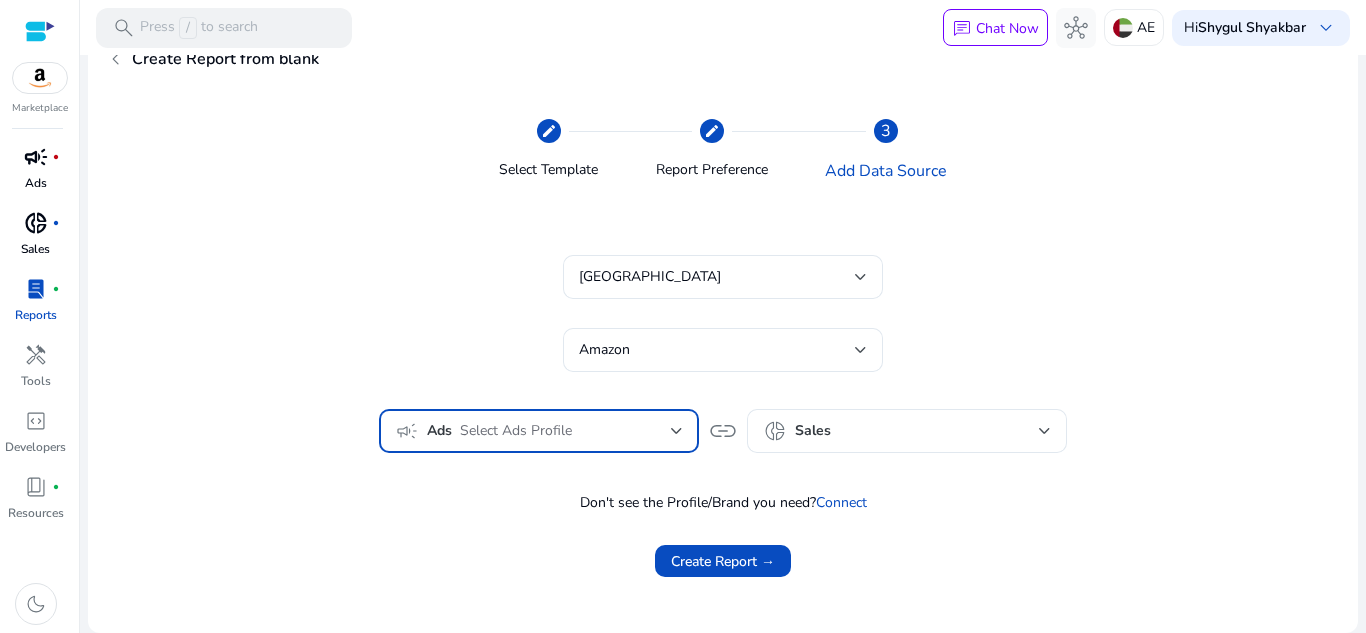 click on "Select Ads Profile" at bounding box center [565, 431] 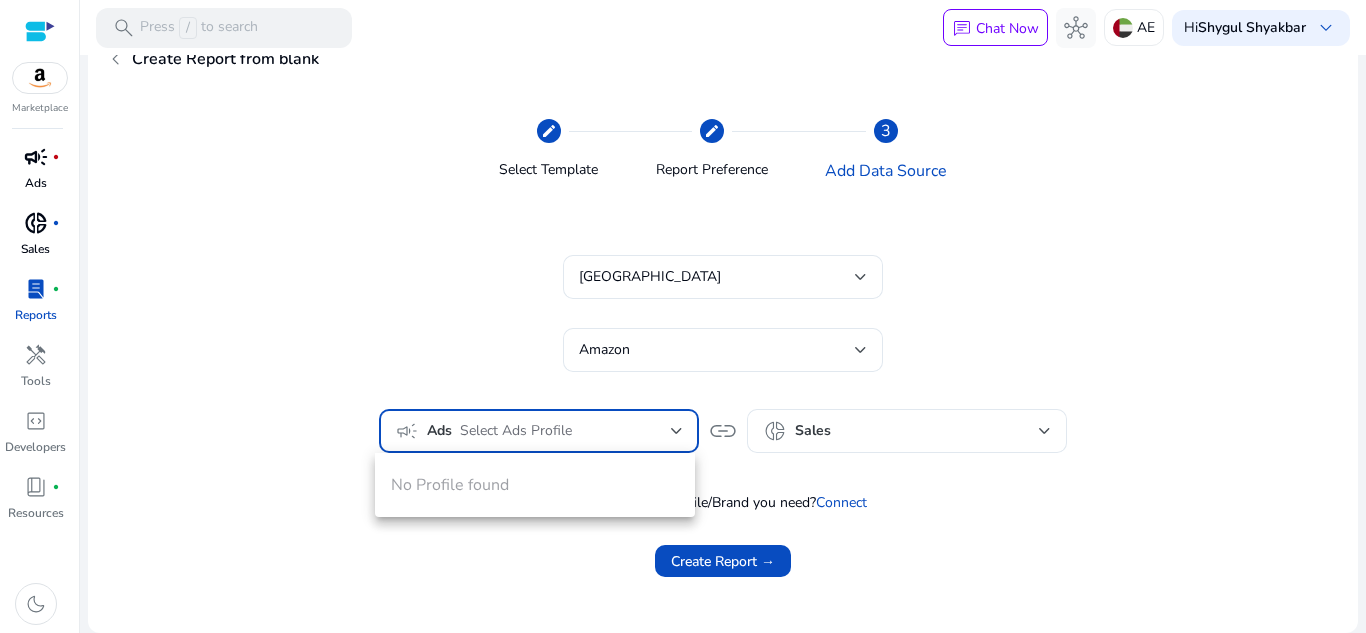 click at bounding box center (683, 316) 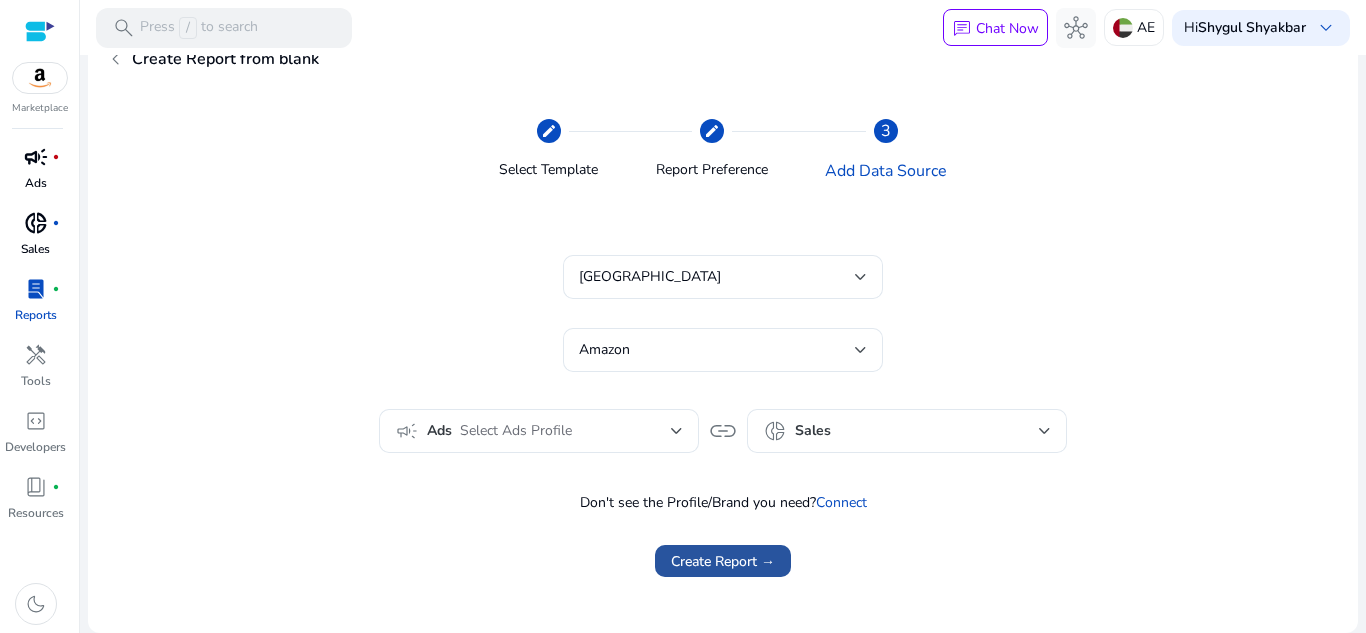 click on "Create Report →" at bounding box center (723, 561) 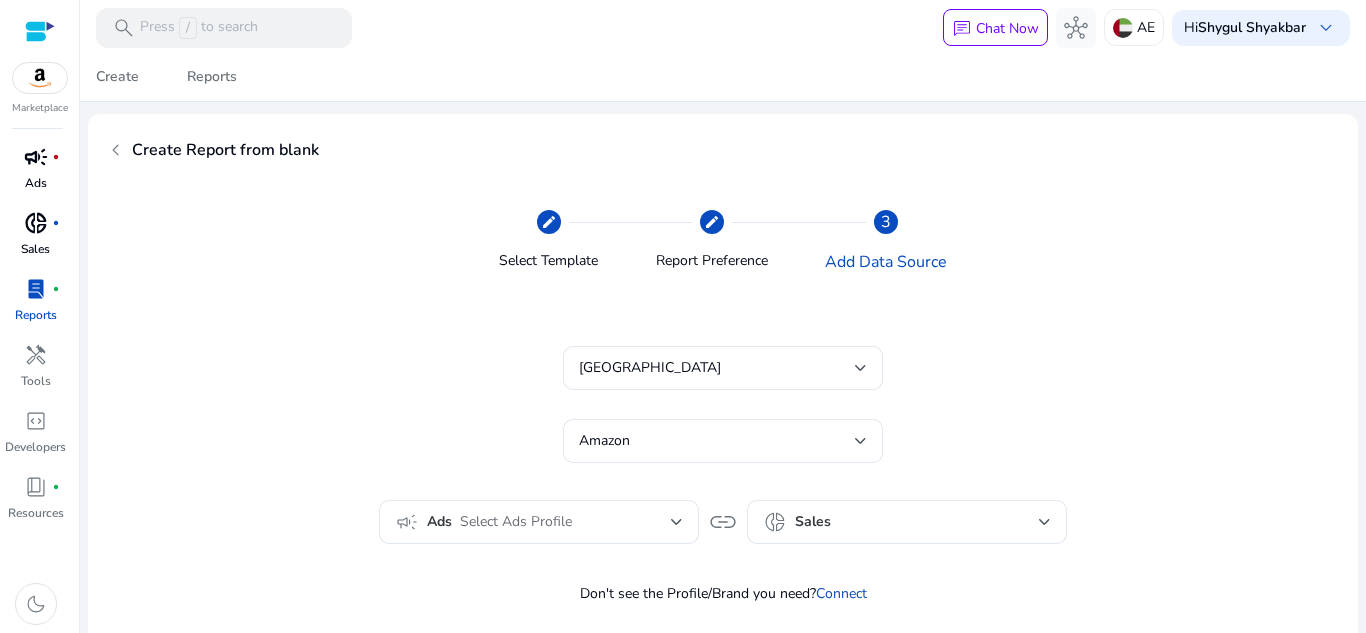 scroll, scrollTop: 0, scrollLeft: 0, axis: both 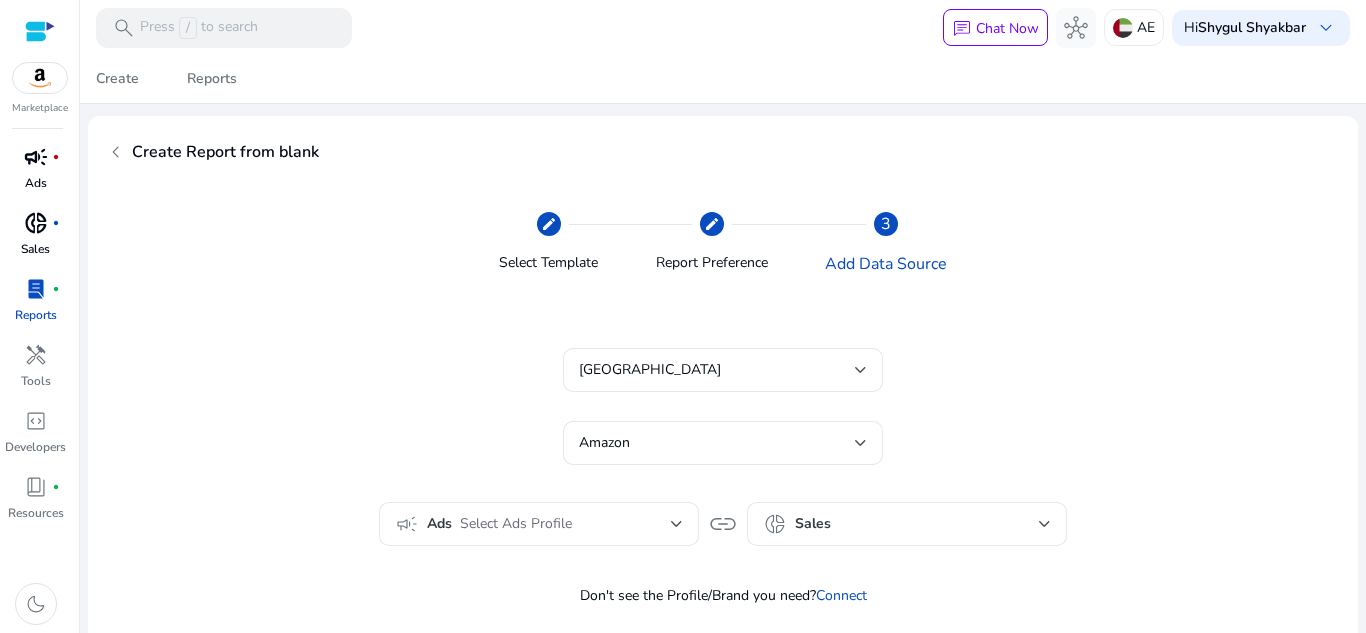 click on "chevron_left" 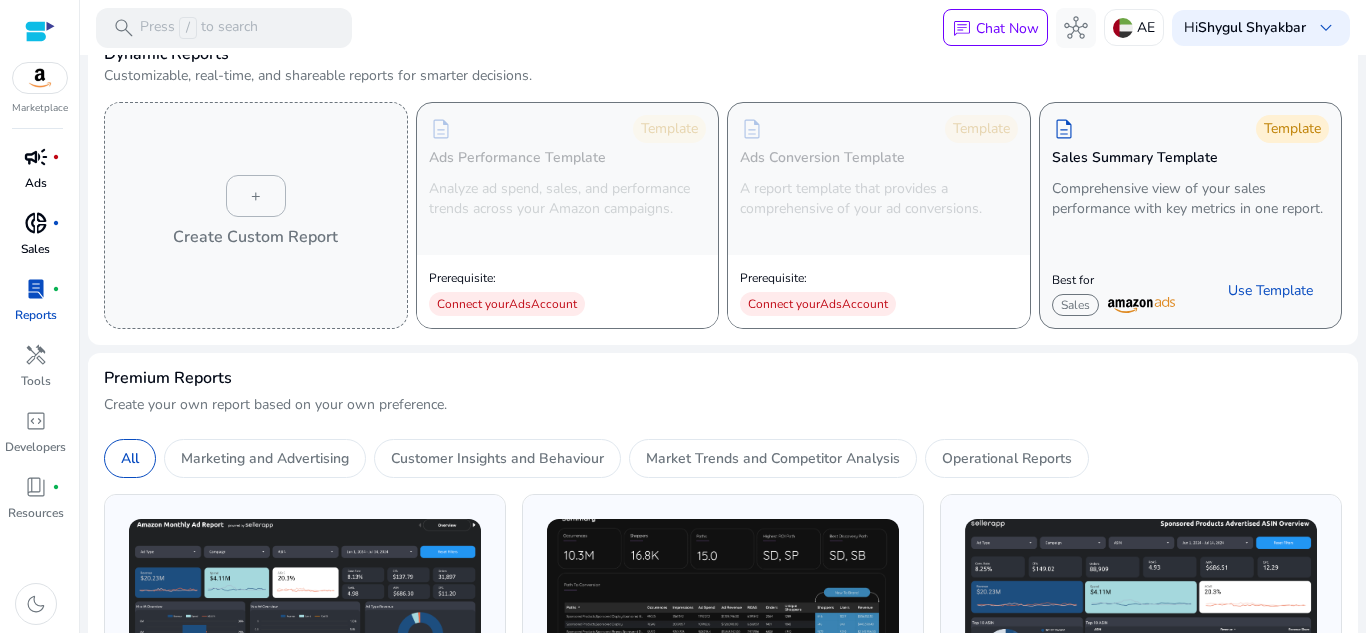 scroll, scrollTop: 0, scrollLeft: 0, axis: both 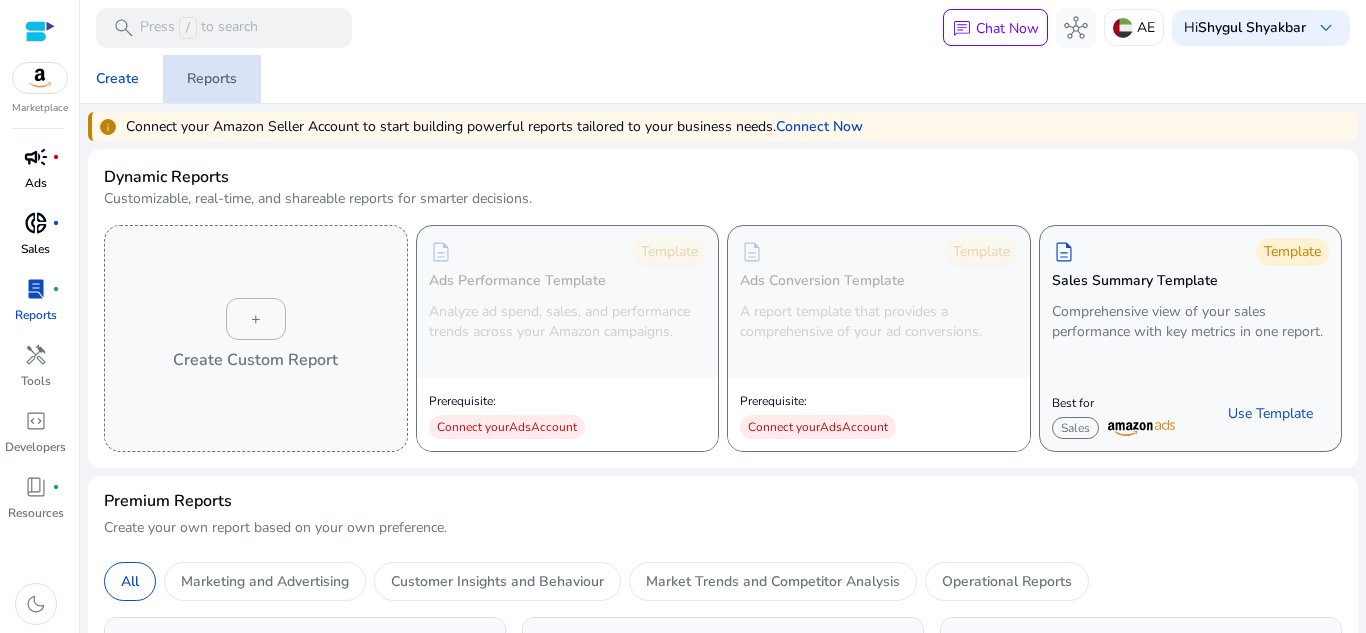 click on "Reports" at bounding box center (212, 79) 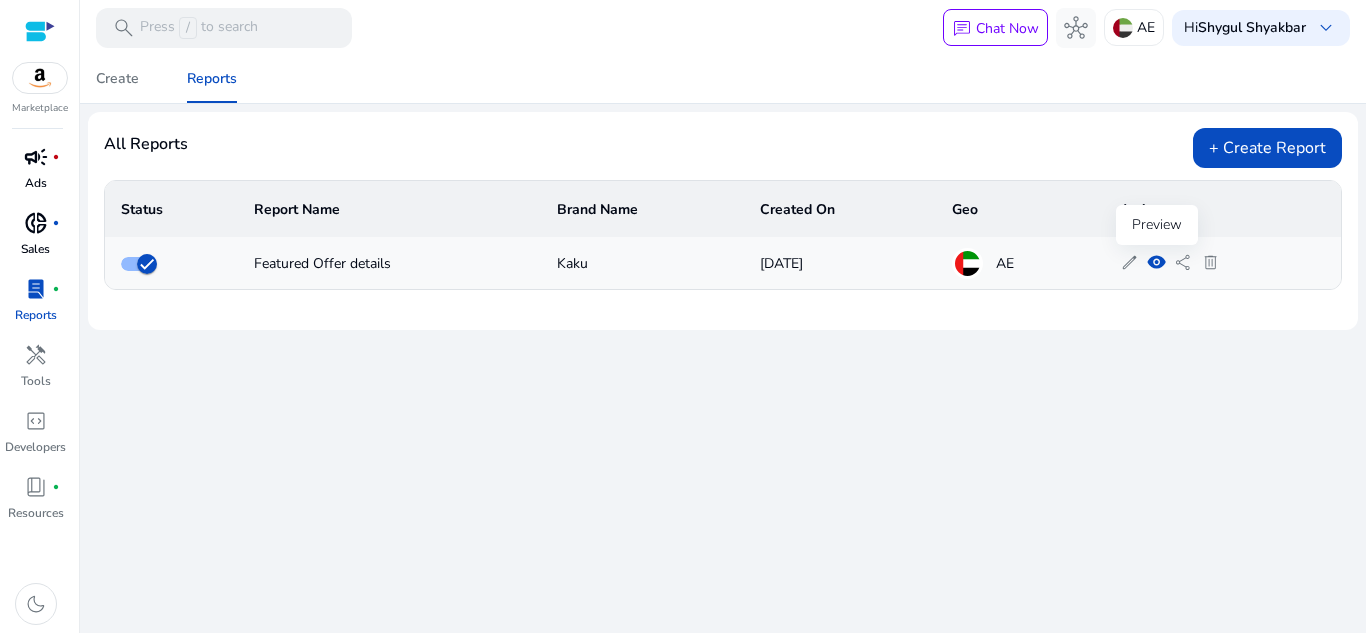 click on "visibility" 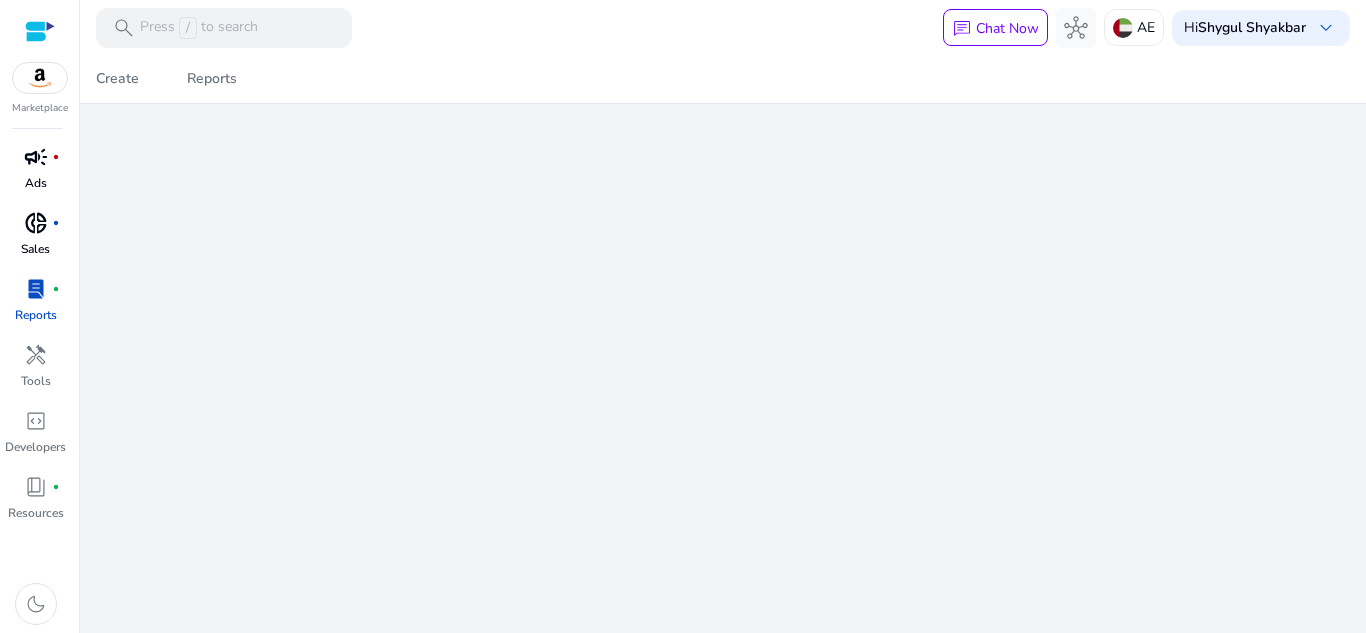 click on "Reports" at bounding box center [36, 315] 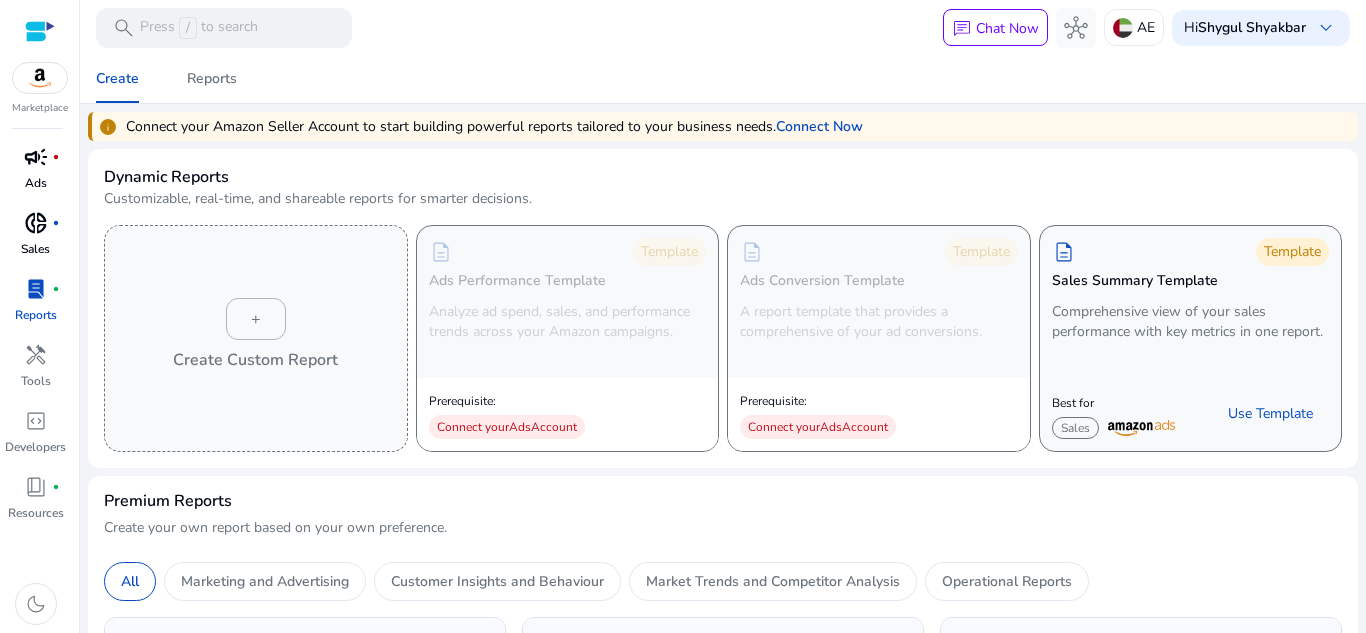 click on "Sales" at bounding box center [35, 249] 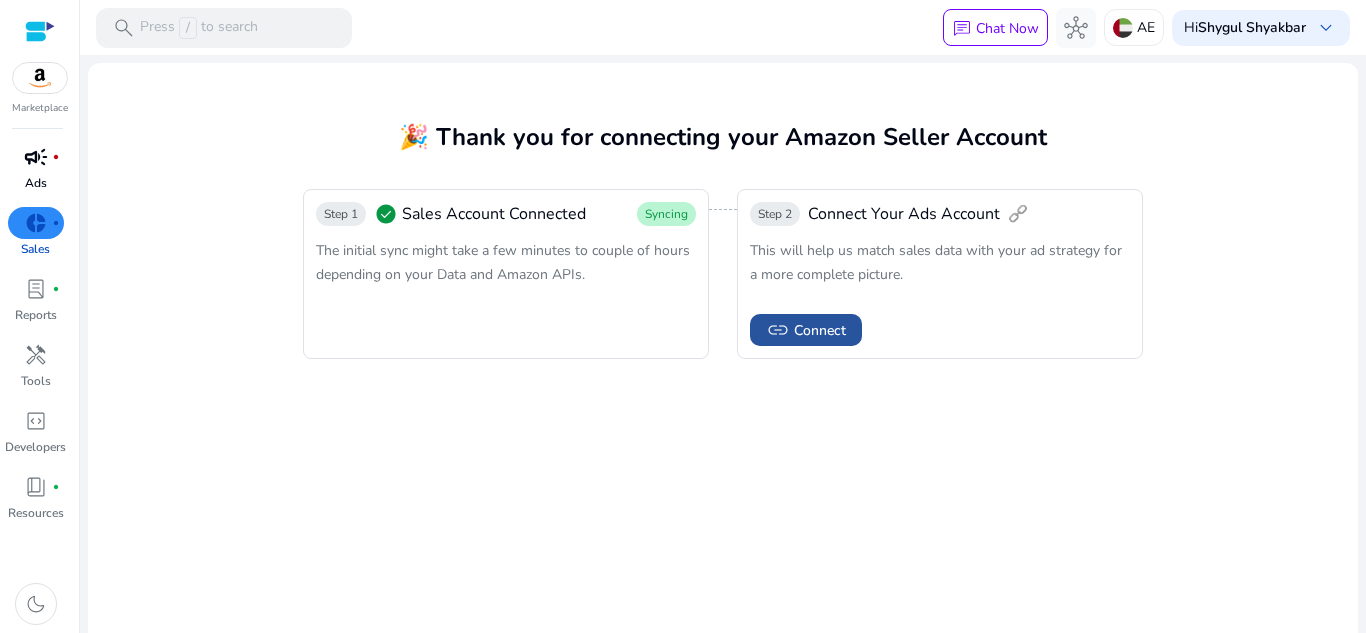 click on "Connect" 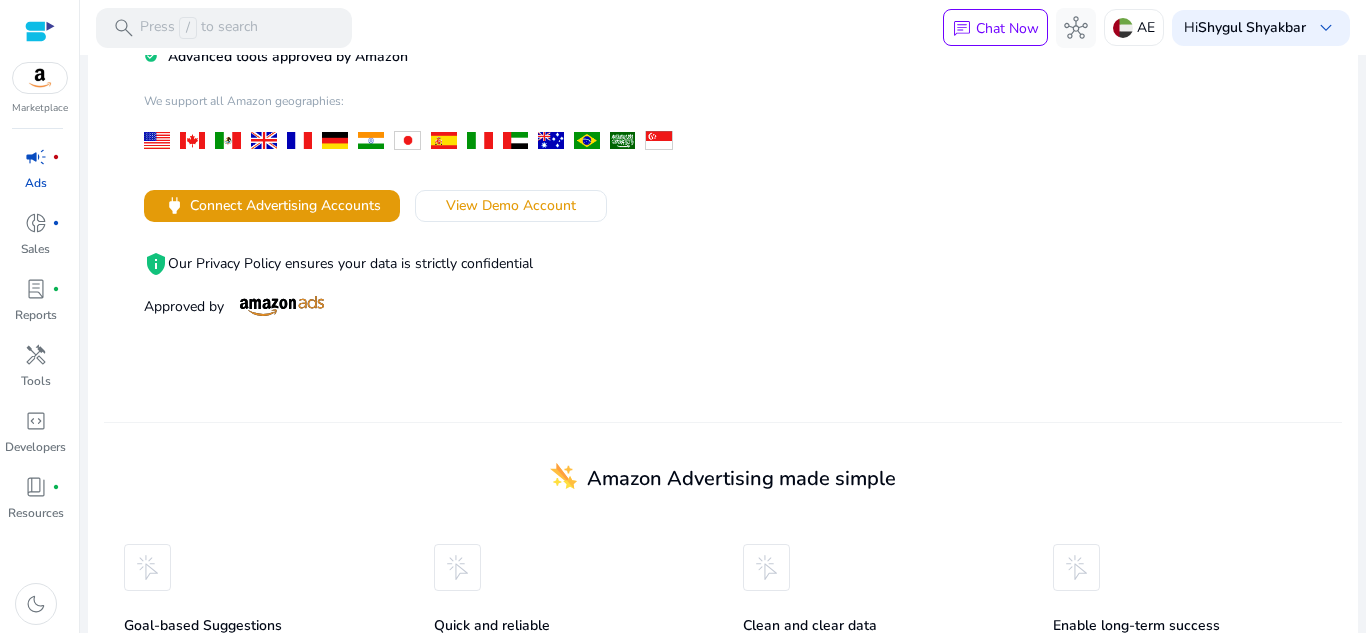 scroll, scrollTop: 0, scrollLeft: 0, axis: both 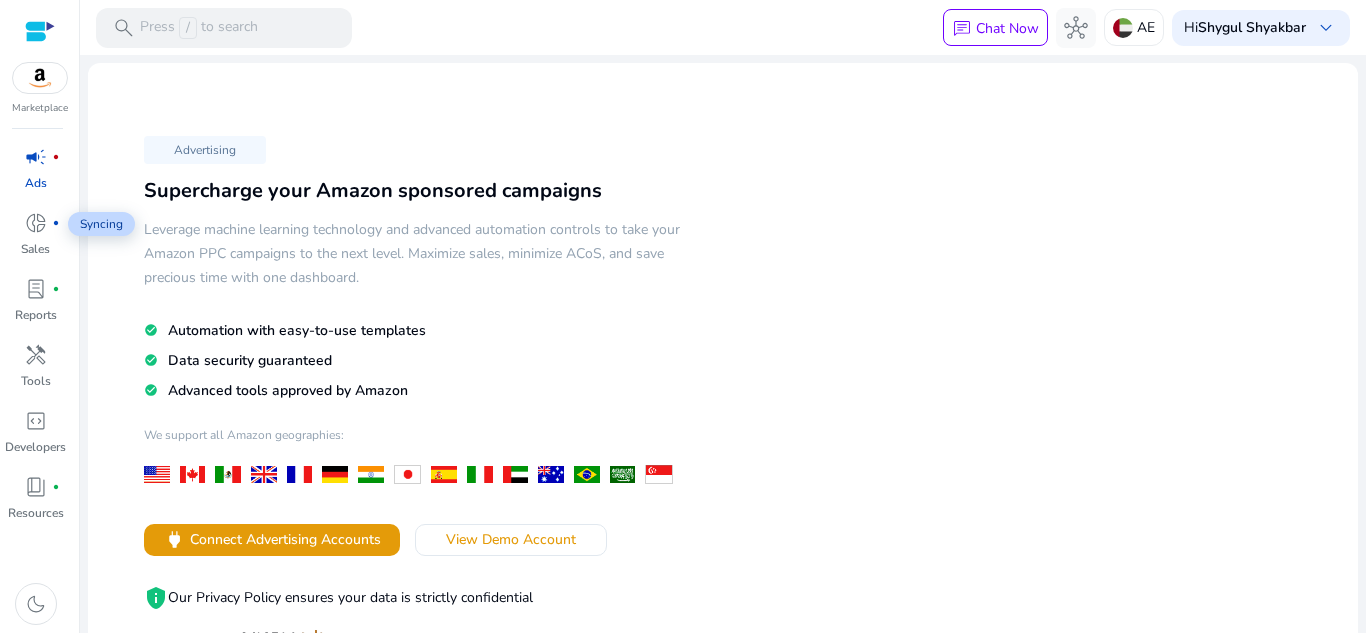 click on "donut_small" at bounding box center [36, 223] 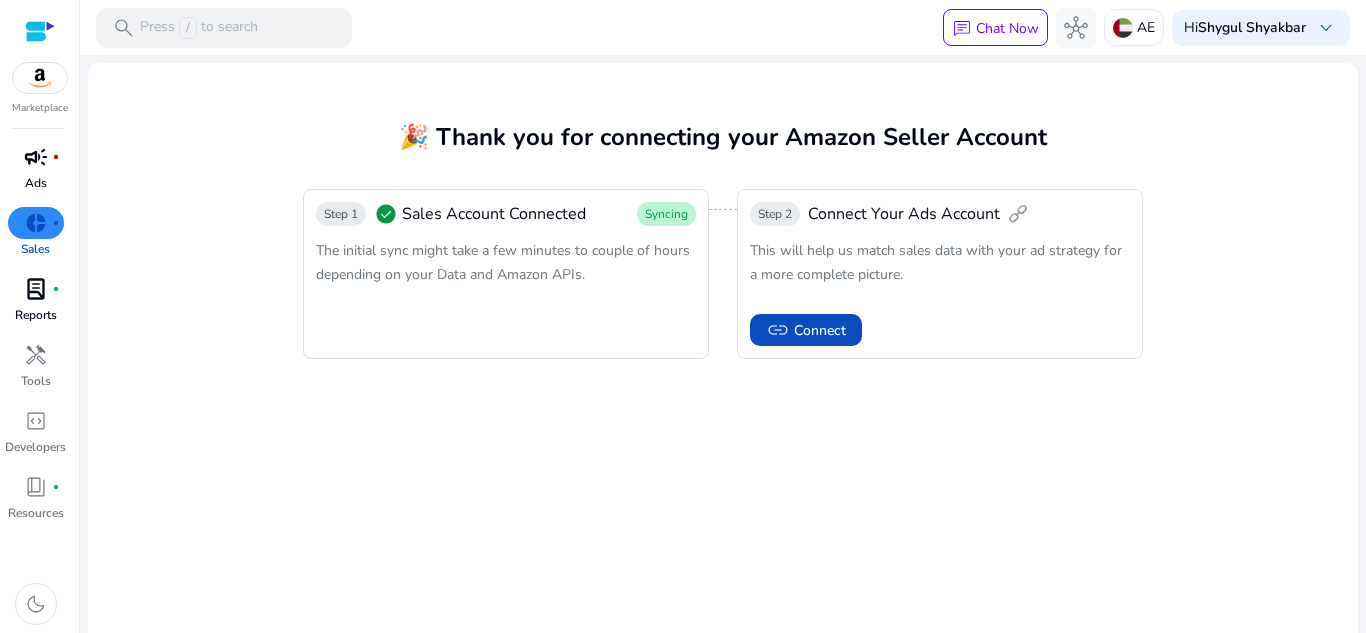 click on "Reports" at bounding box center (36, 315) 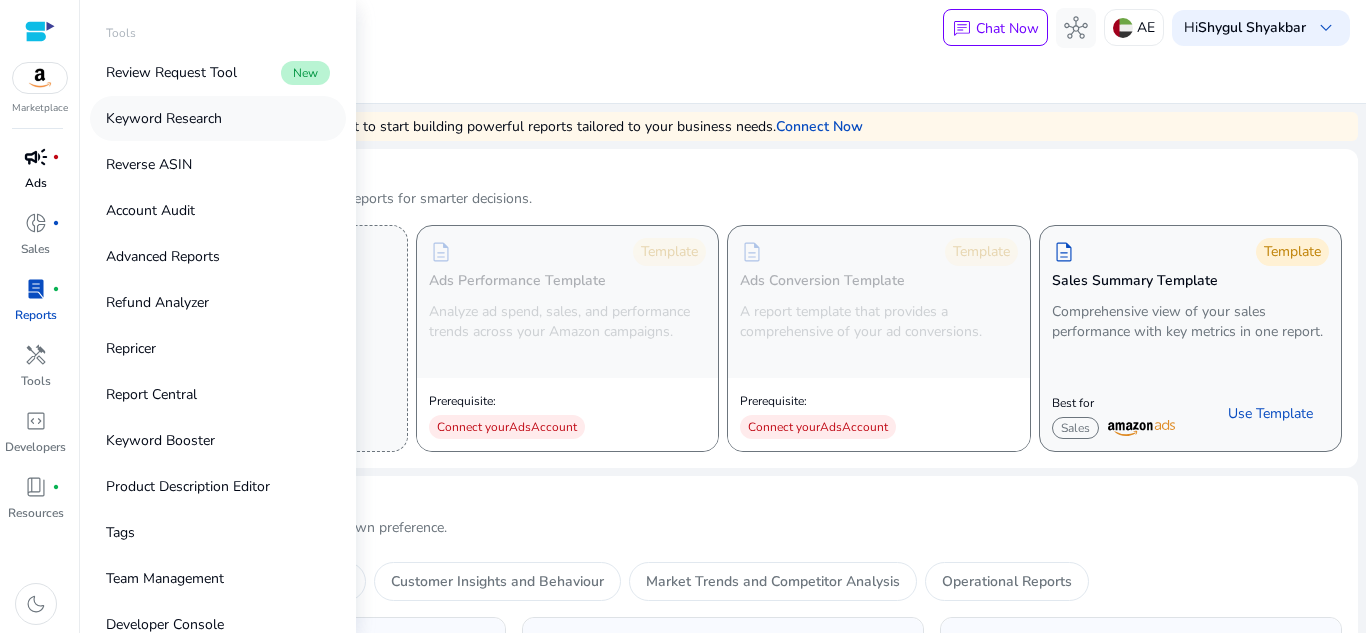 click on "Keyword Research" at bounding box center [164, 118] 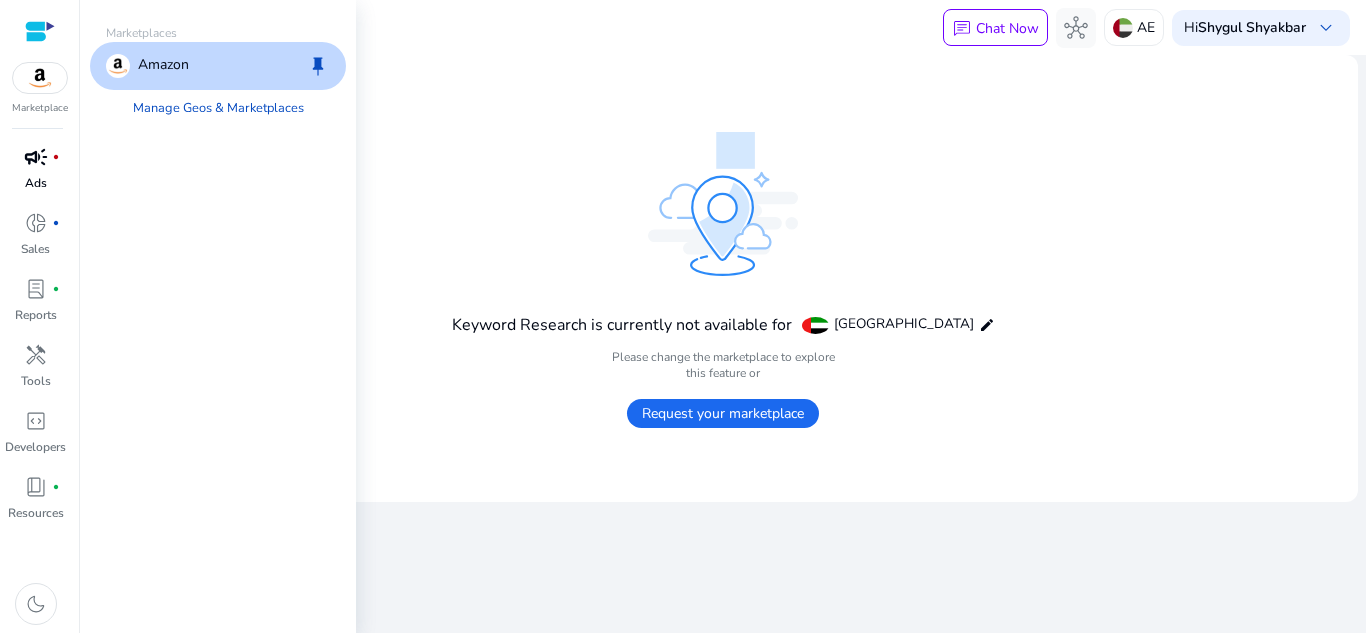 click at bounding box center (40, 78) 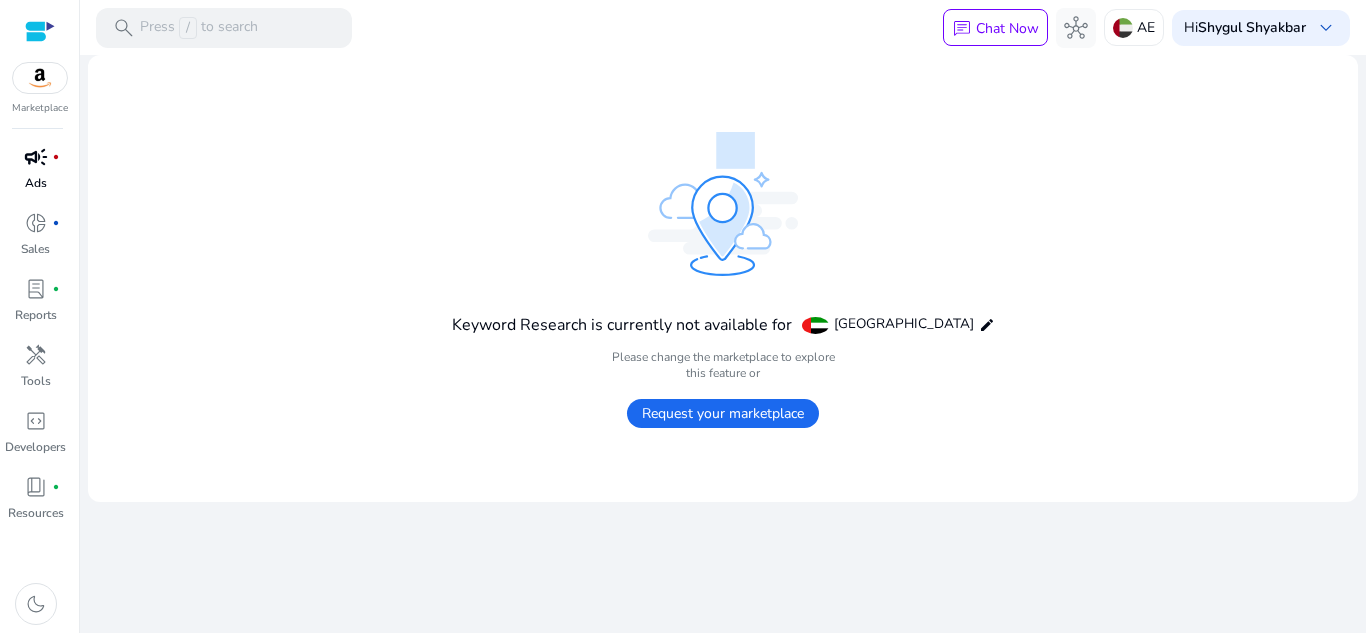 click on "campaign   fiber_manual_record   Ads" at bounding box center [35, 174] 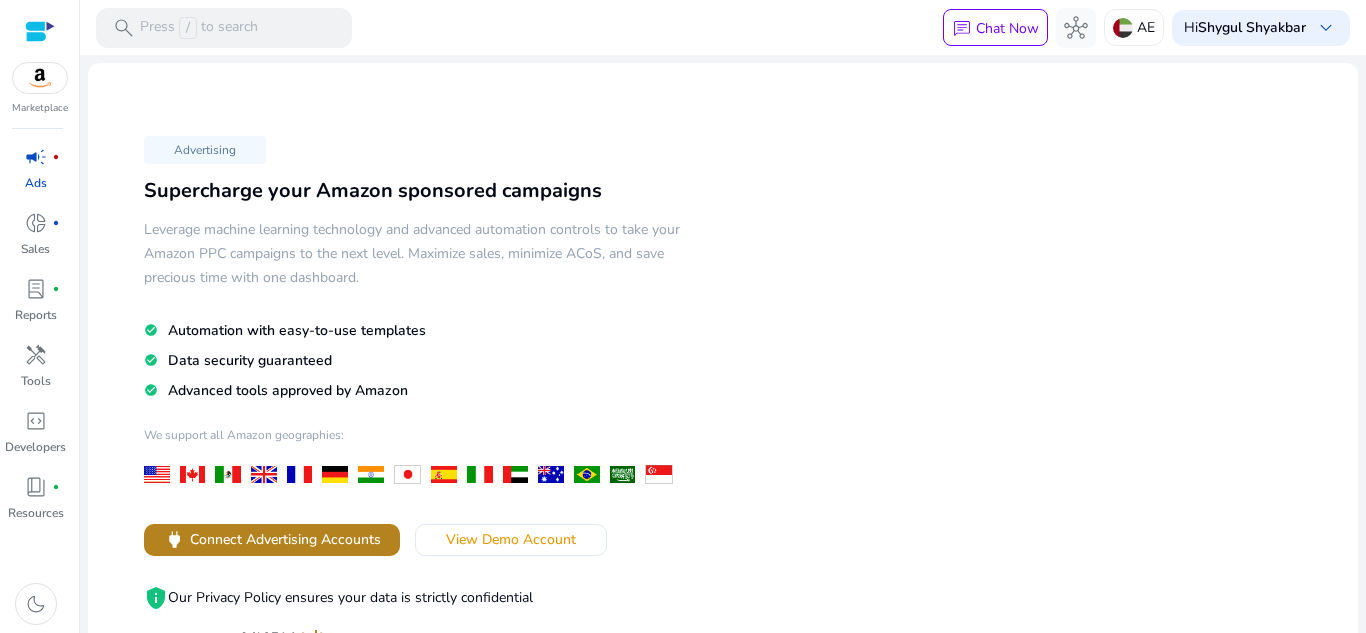 click on "Connect Advertising Accounts" 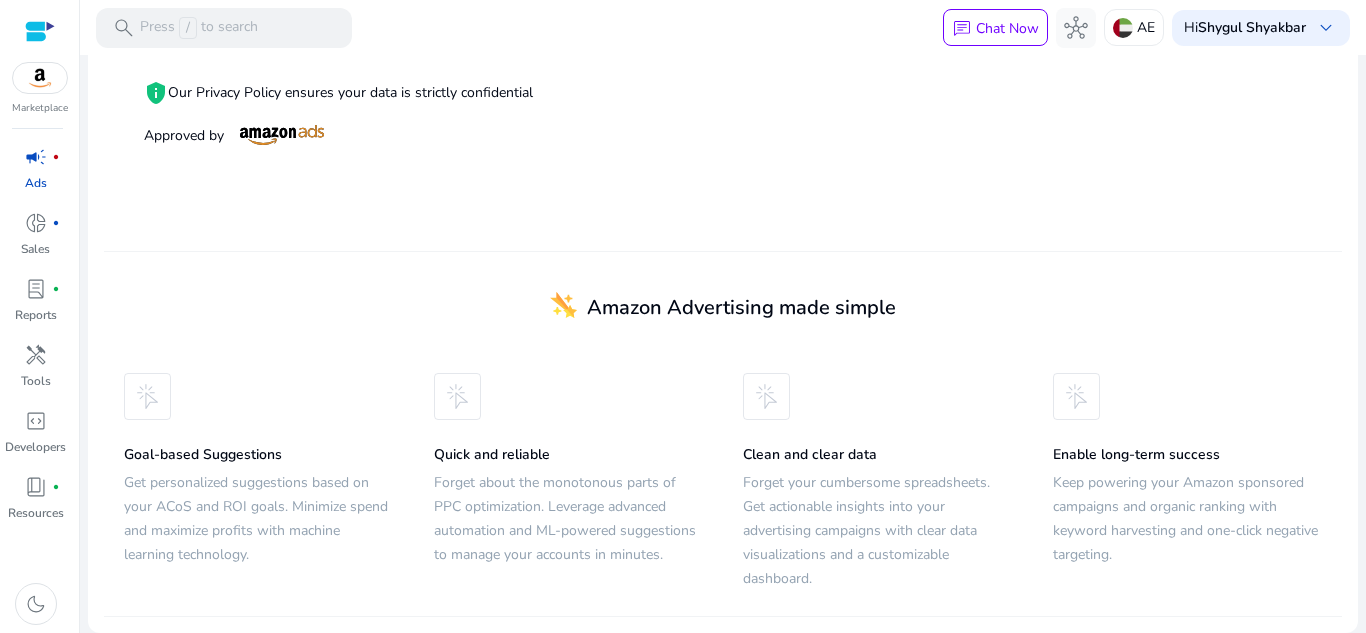 scroll, scrollTop: 0, scrollLeft: 0, axis: both 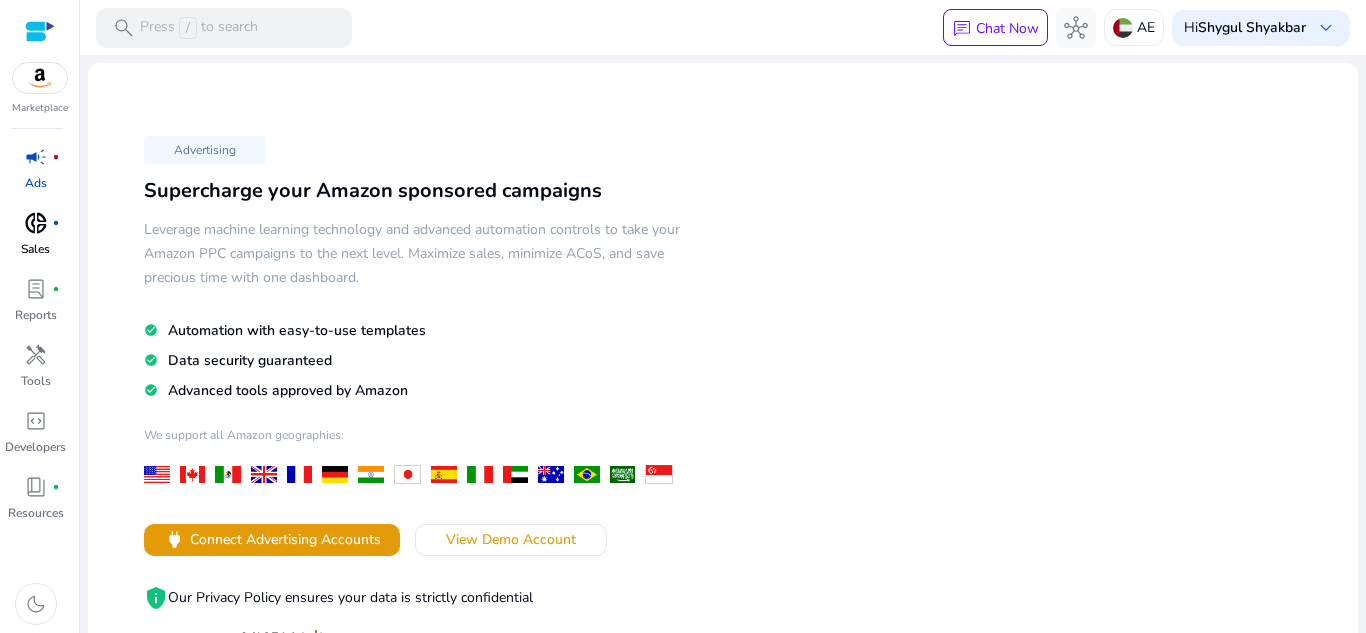 click on "donut_small   fiber_manual_record   Sales" at bounding box center (35, 240) 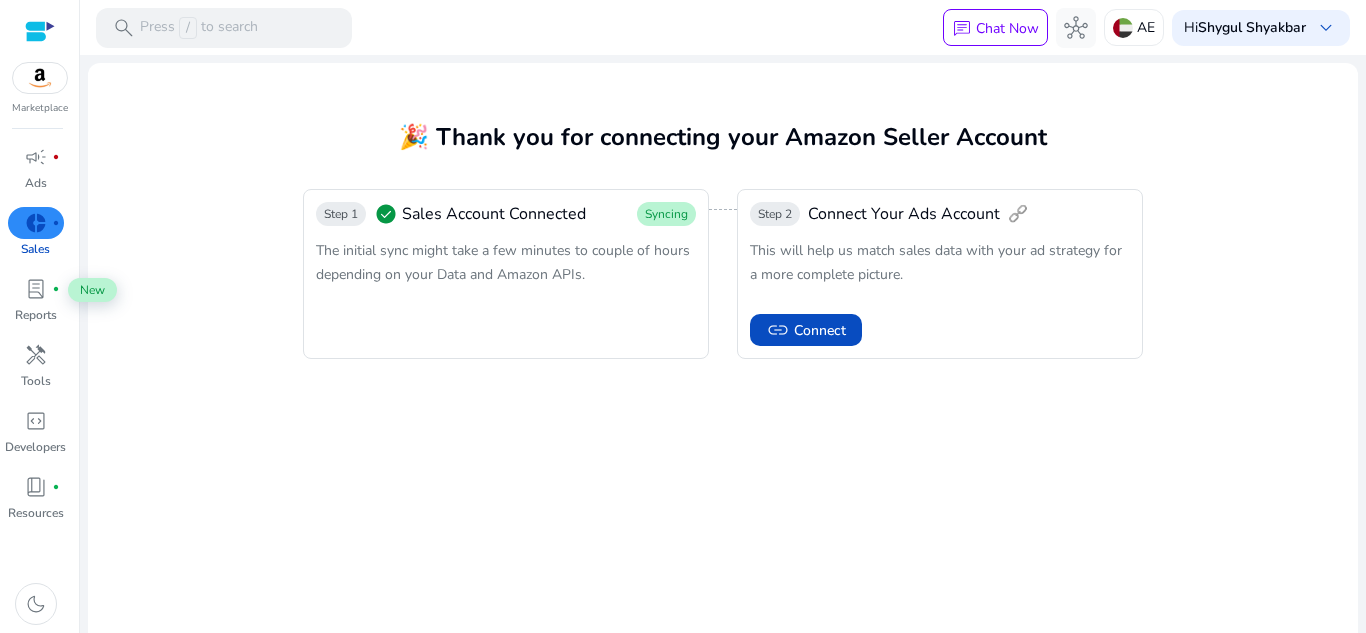 click on "lab_profile" at bounding box center [36, 289] 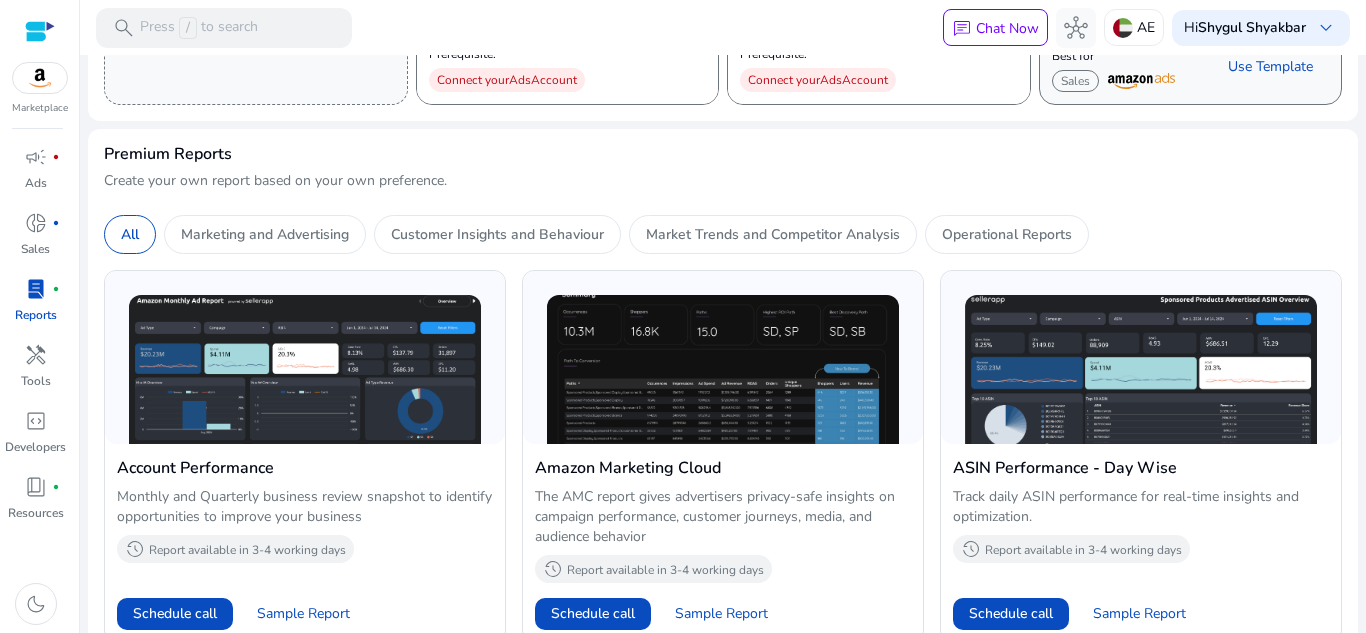 scroll, scrollTop: 367, scrollLeft: 0, axis: vertical 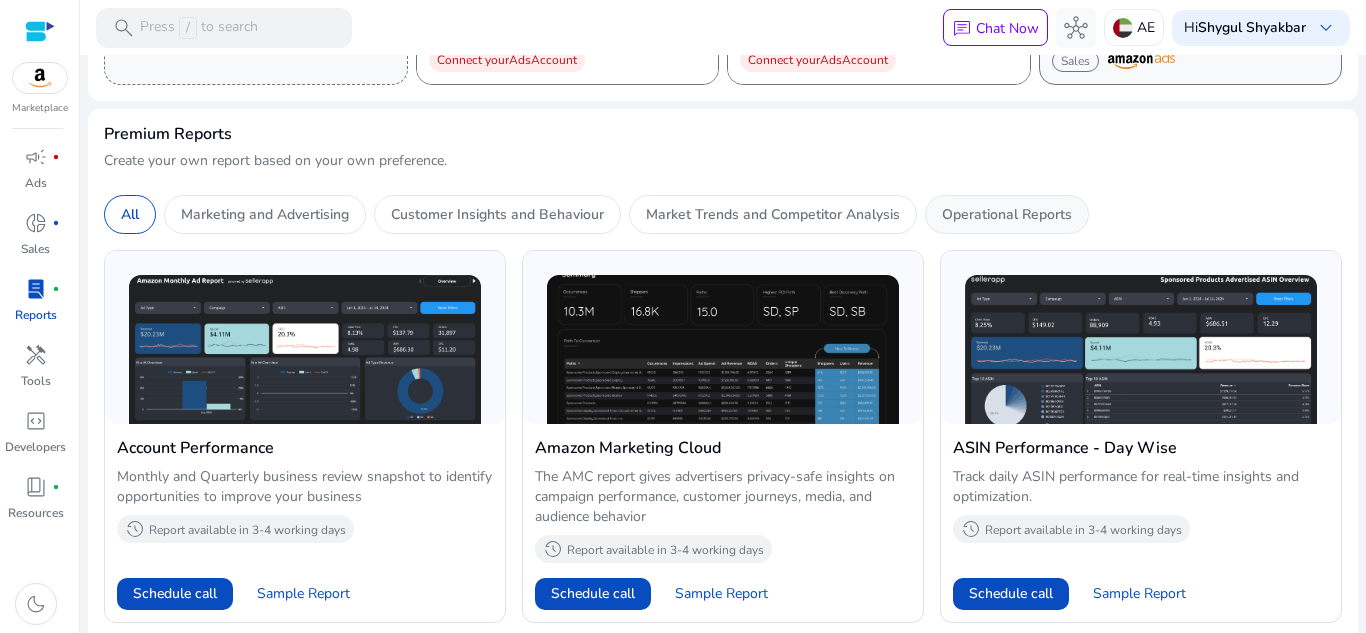 click on "Operational Reports" 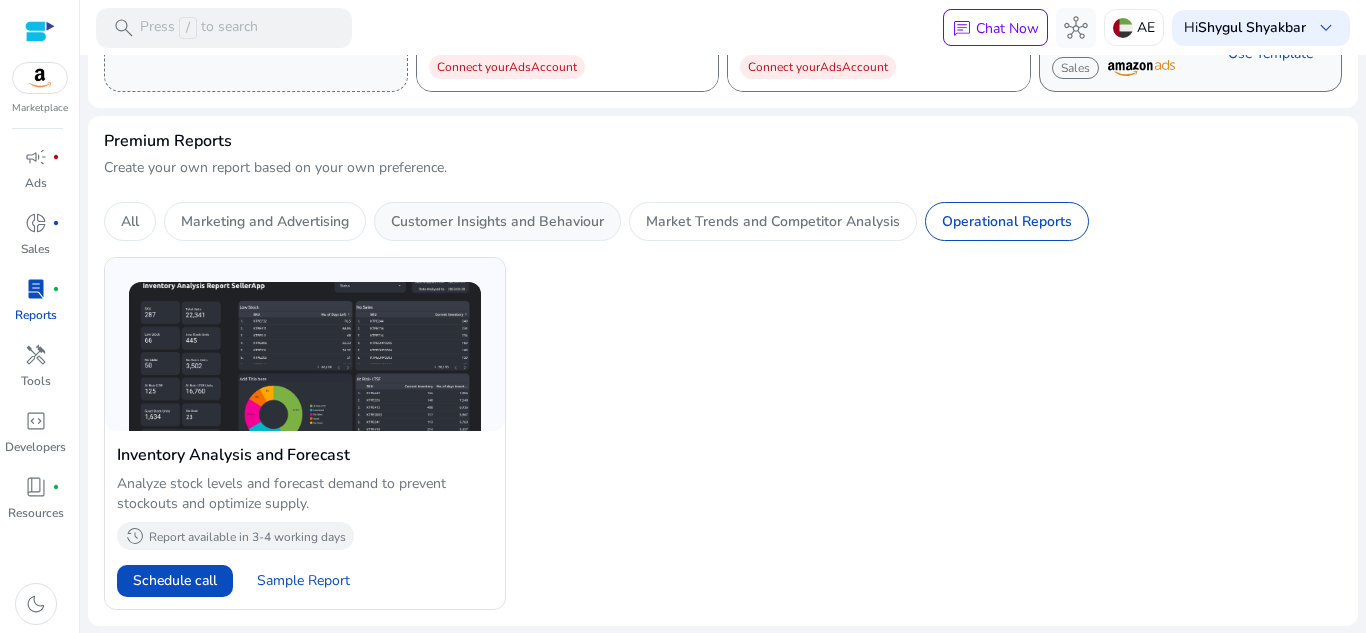 click on "Customer Insights and Behaviour" 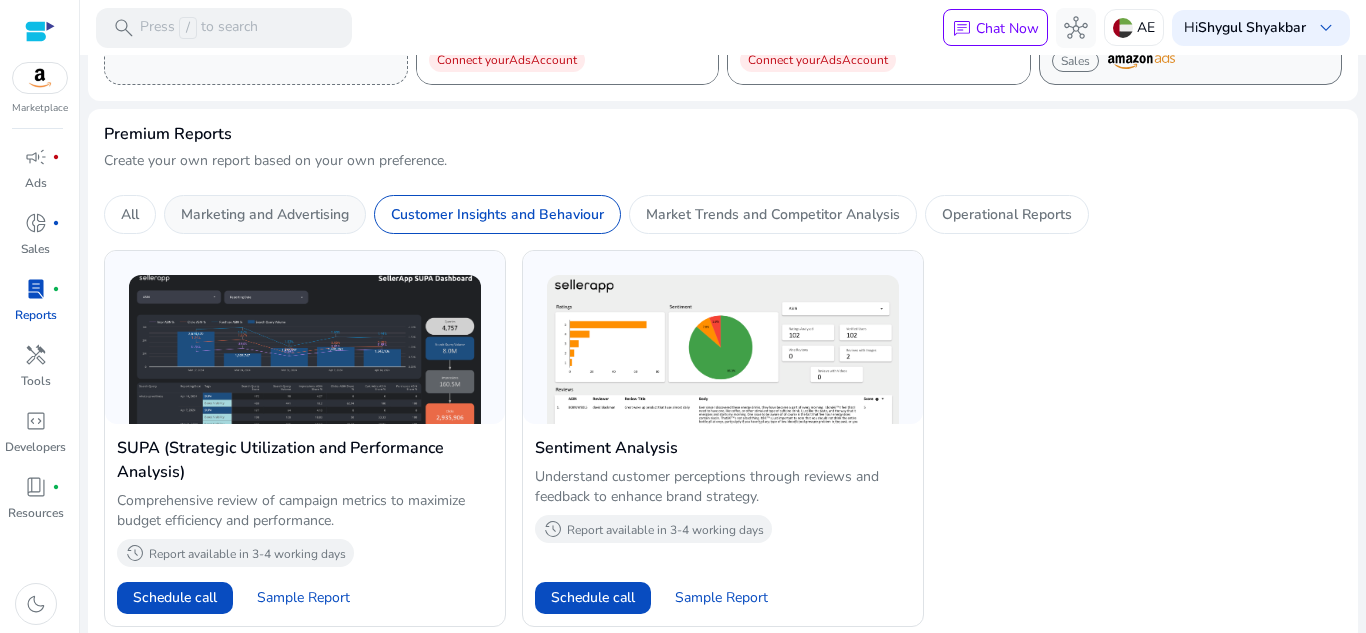 click on "Marketing and Advertising" 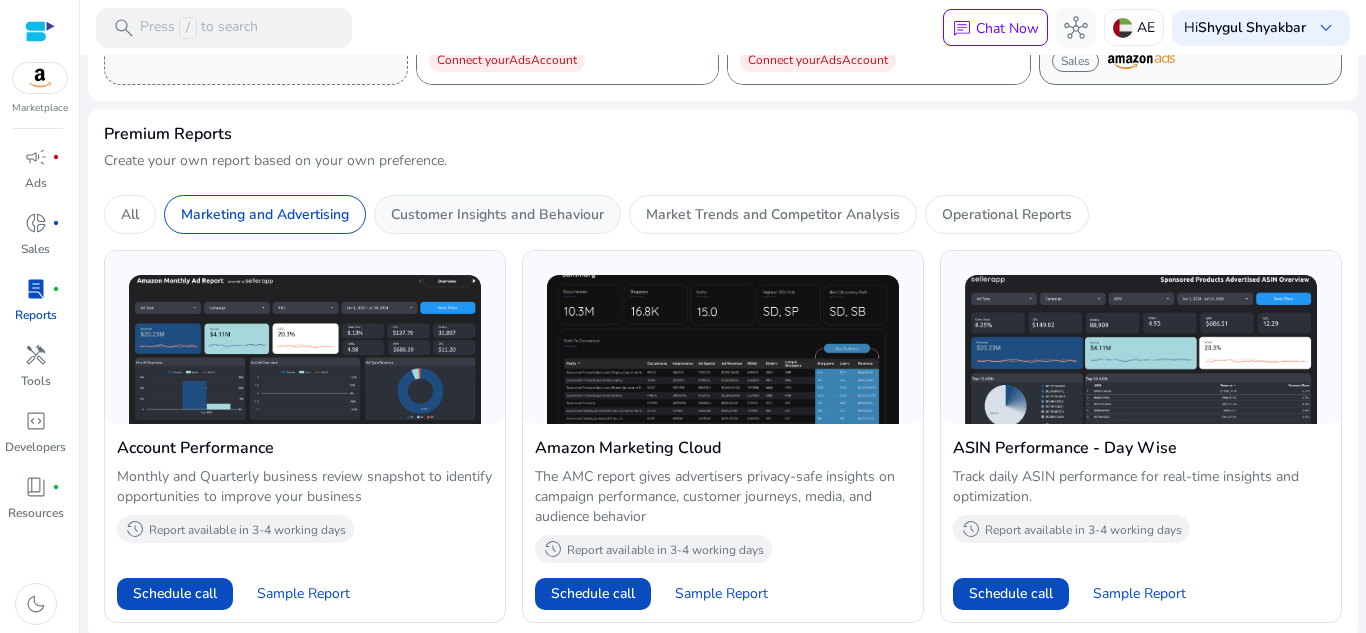 click on "Customer Insights and Behaviour" 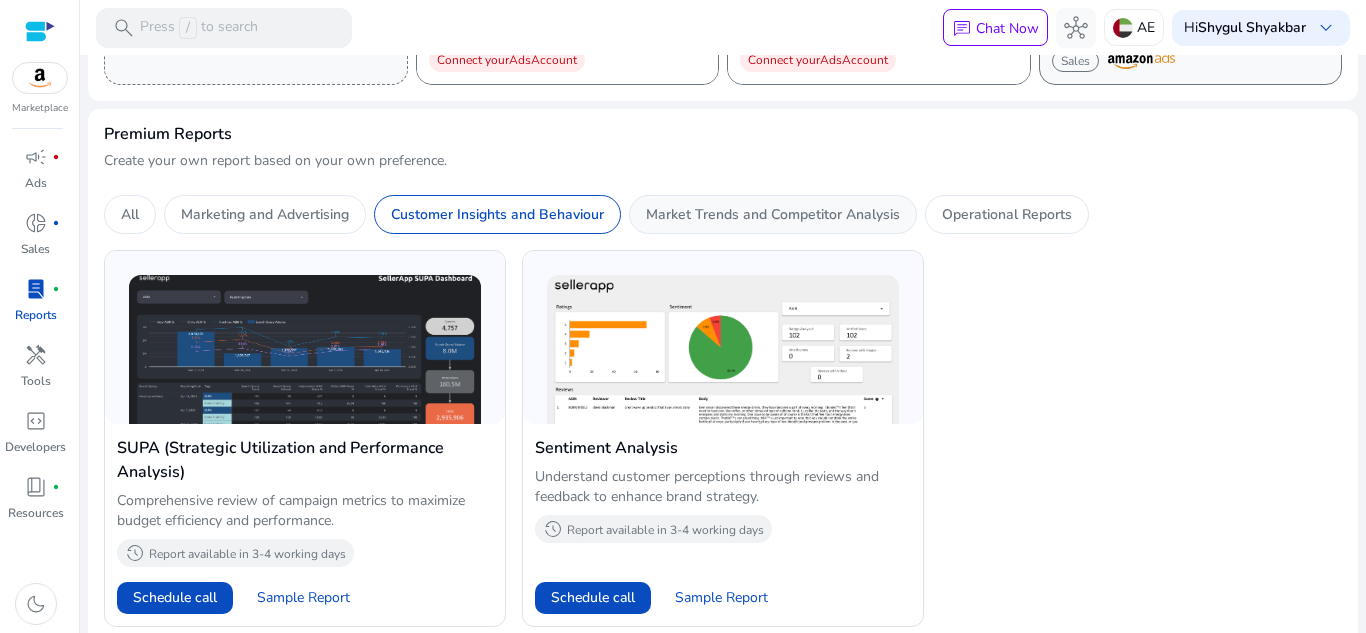 click on "Market Trends and Competitor Analysis" 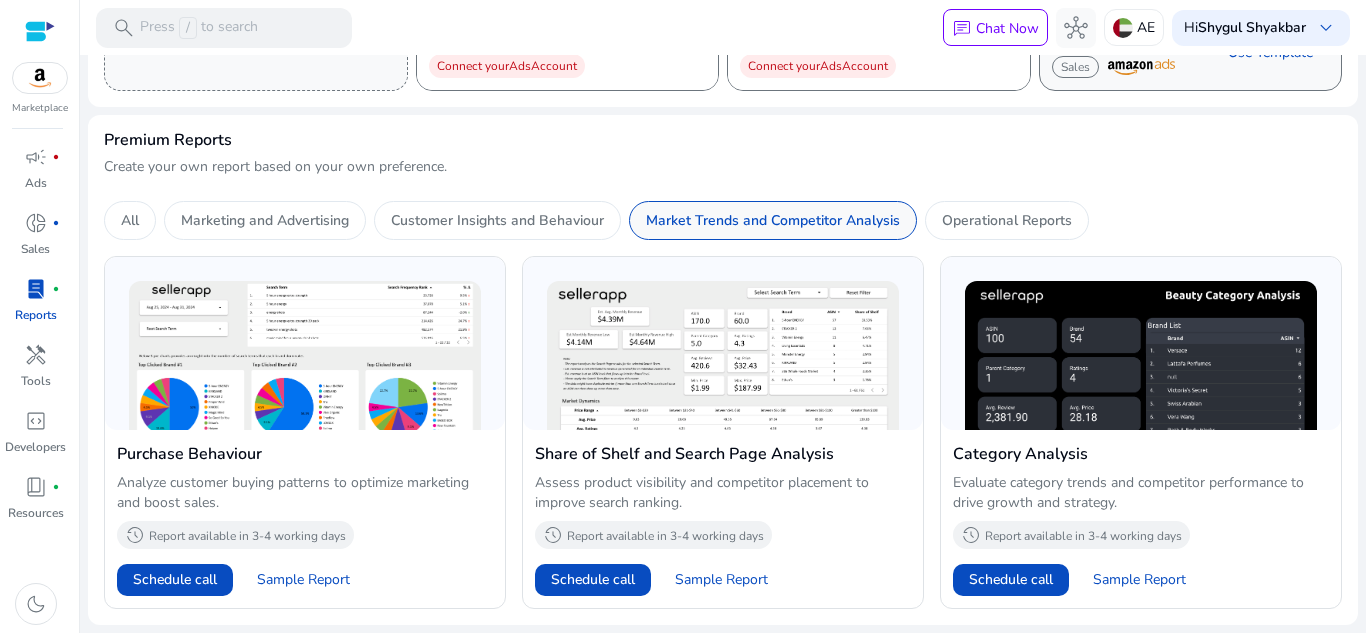scroll, scrollTop: 360, scrollLeft: 0, axis: vertical 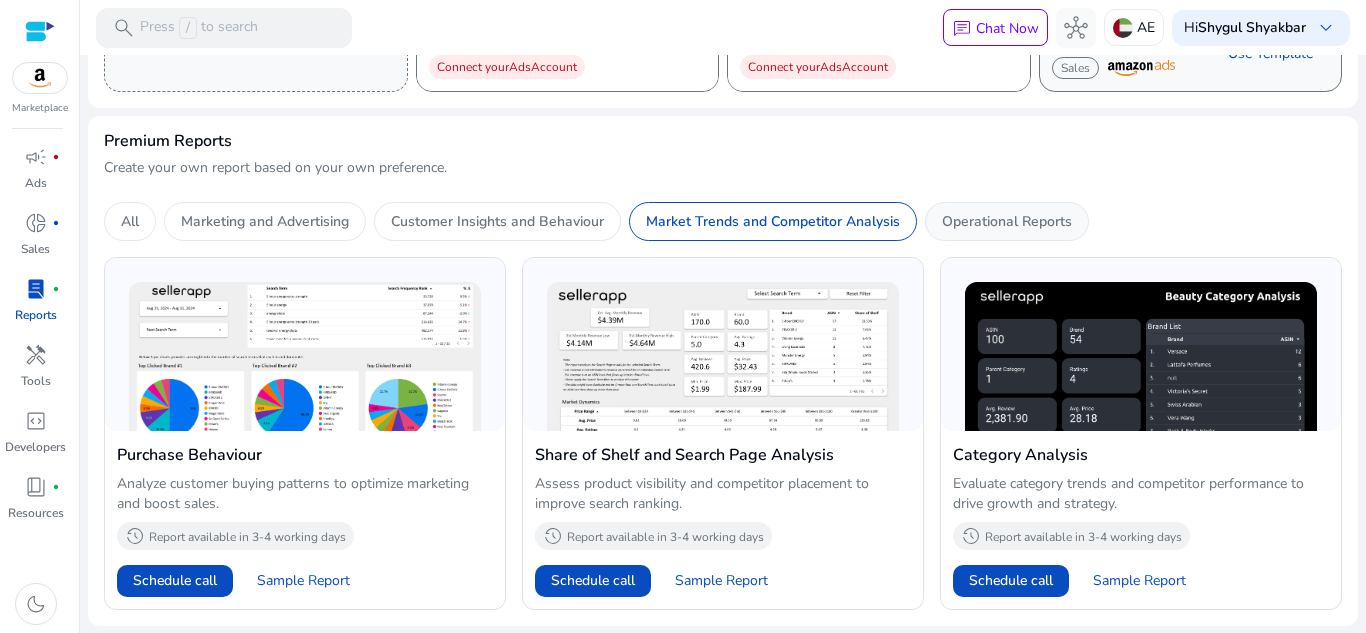 click on "Operational Reports" 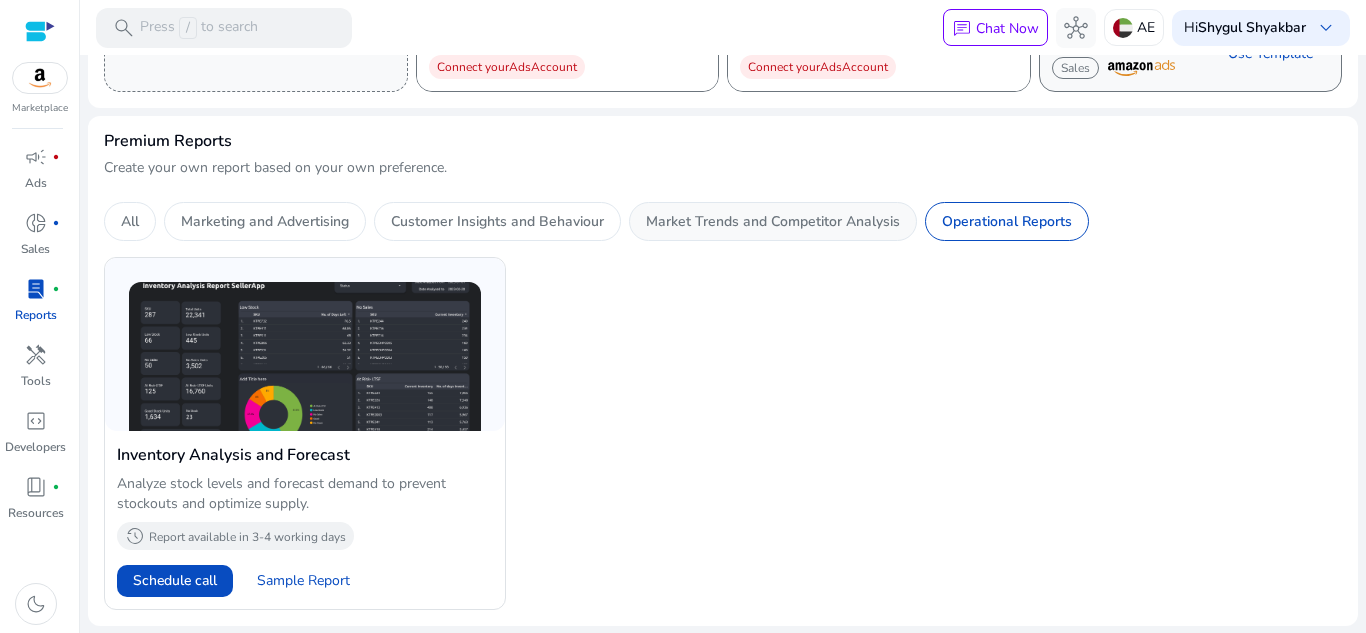 click on "Market Trends and Competitor Analysis" 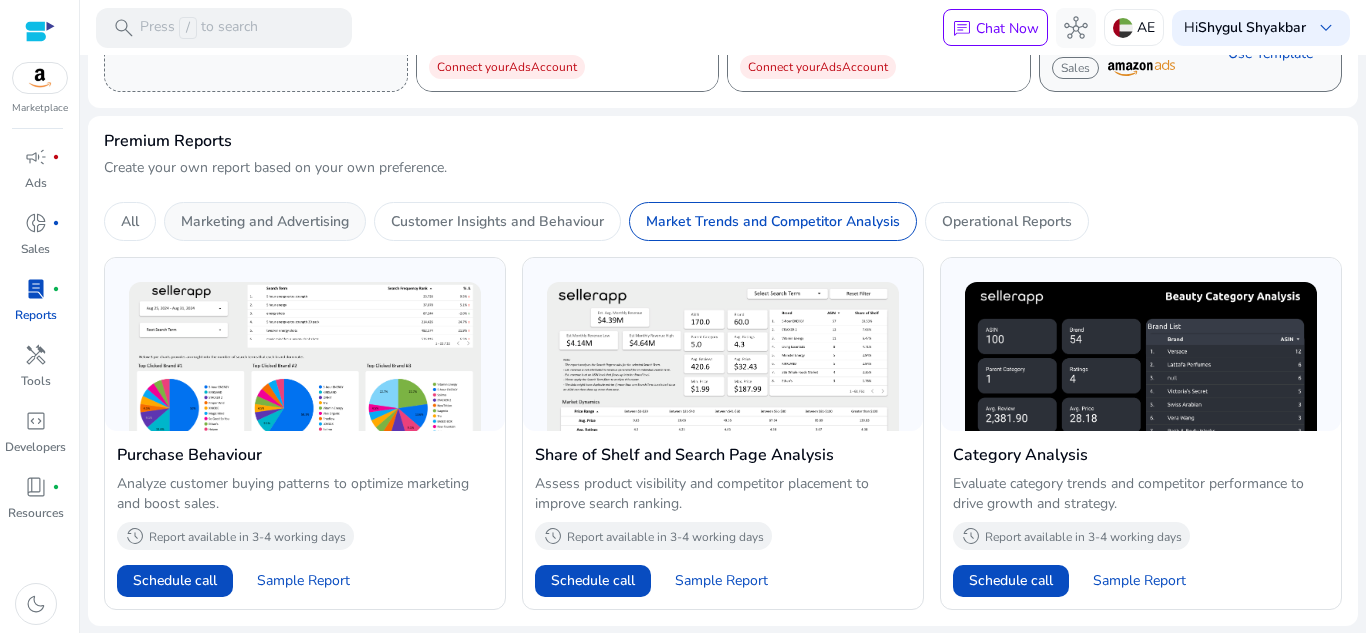 click on "Marketing and Advertising" 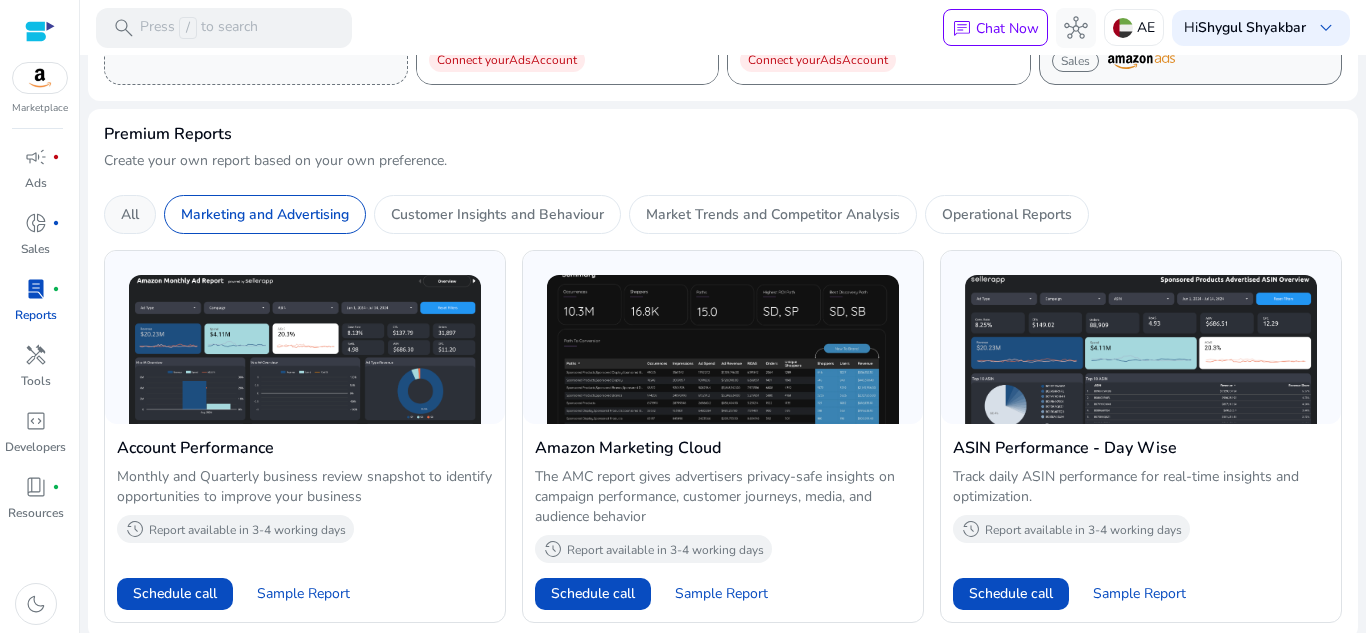 click on "All" 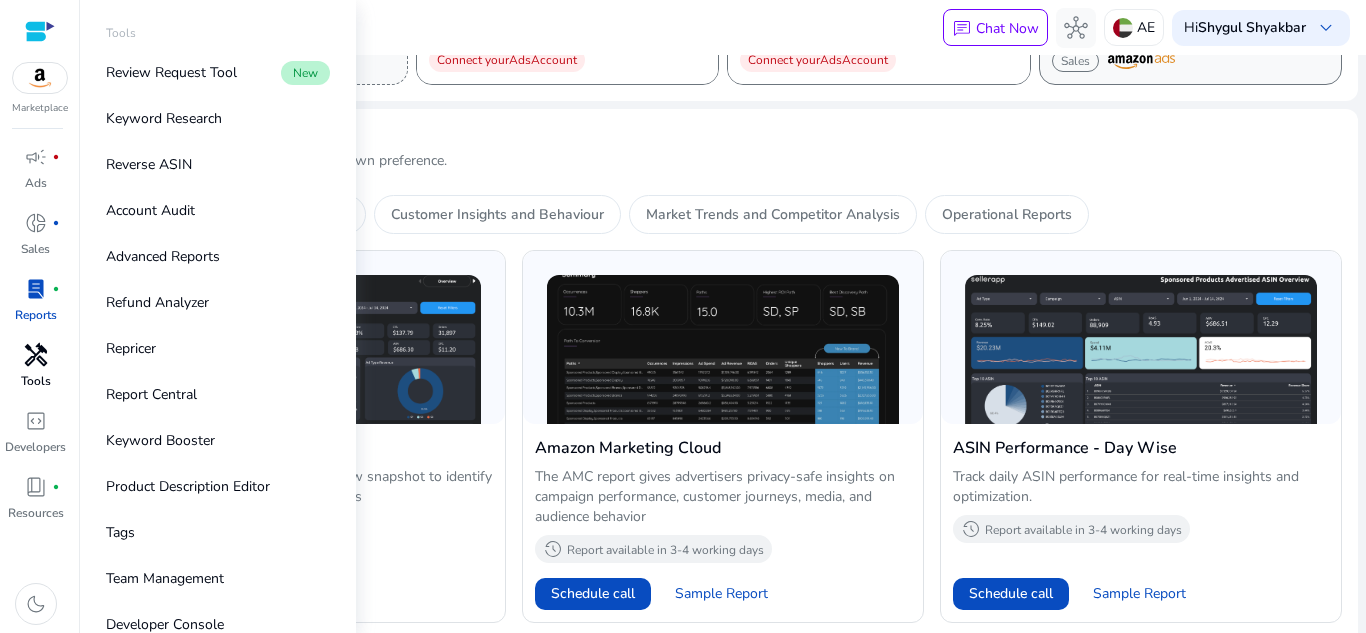 click on "handyman" at bounding box center [36, 355] 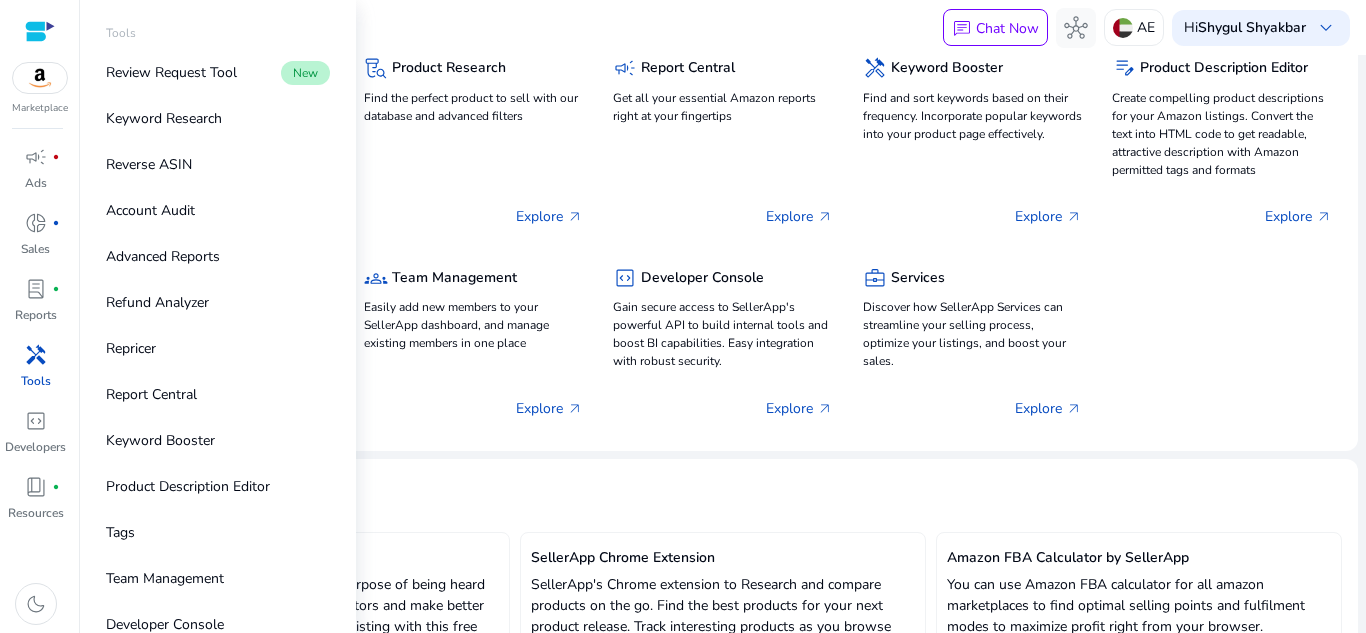 scroll, scrollTop: 0, scrollLeft: 0, axis: both 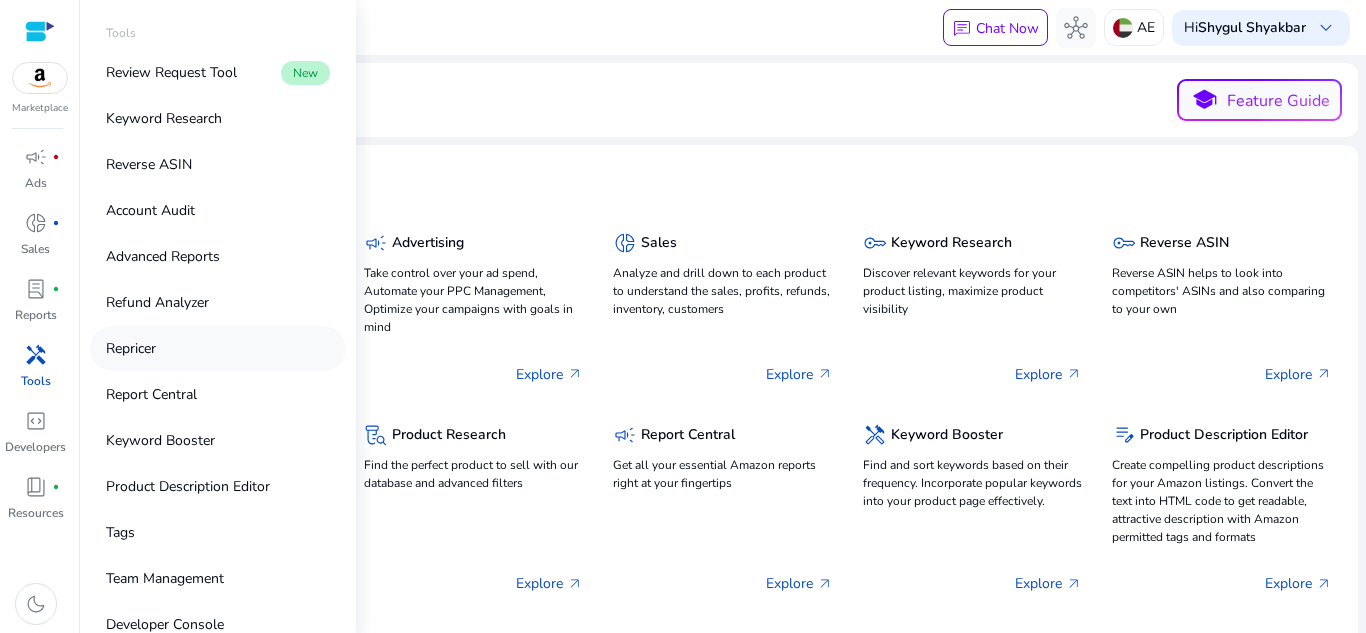 click on "Repricer" at bounding box center (218, 348) 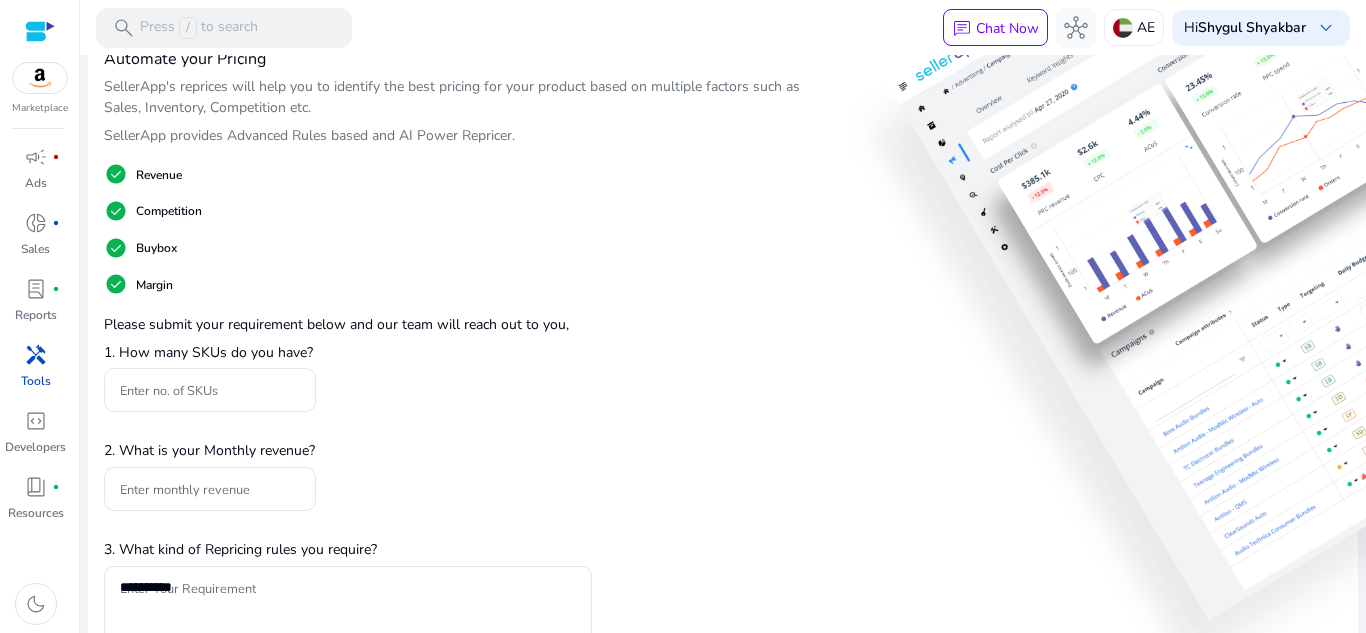 scroll, scrollTop: 0, scrollLeft: 0, axis: both 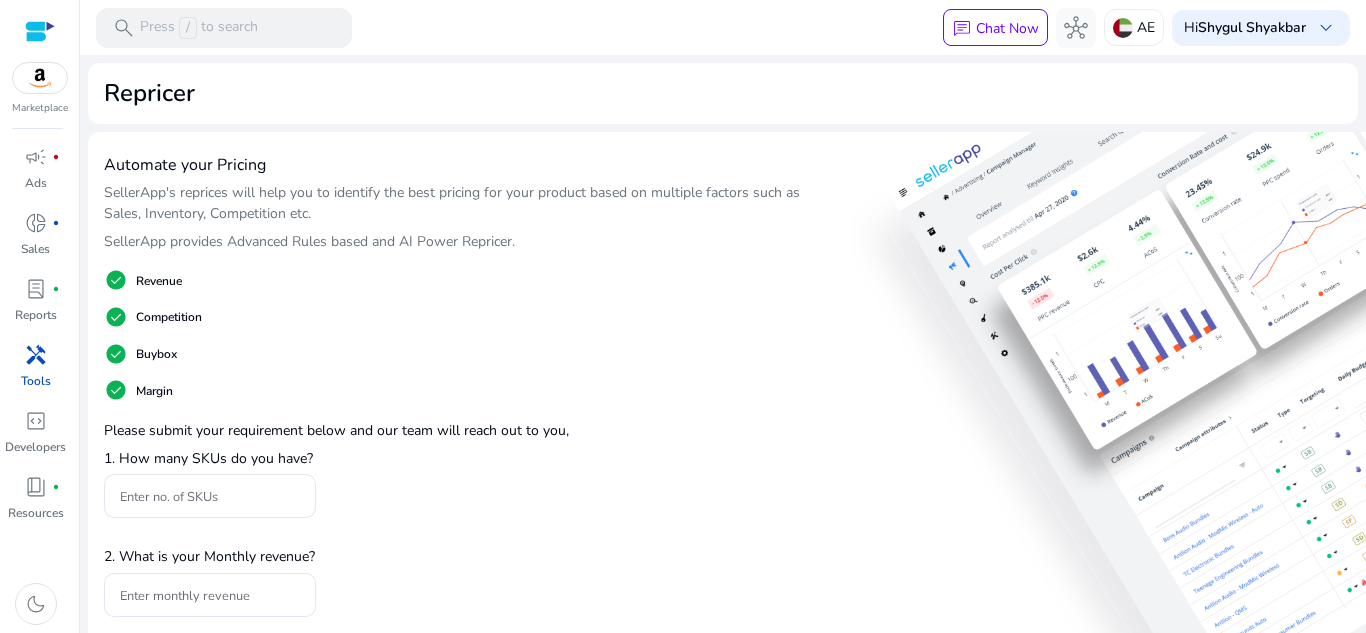 click at bounding box center (40, 31) 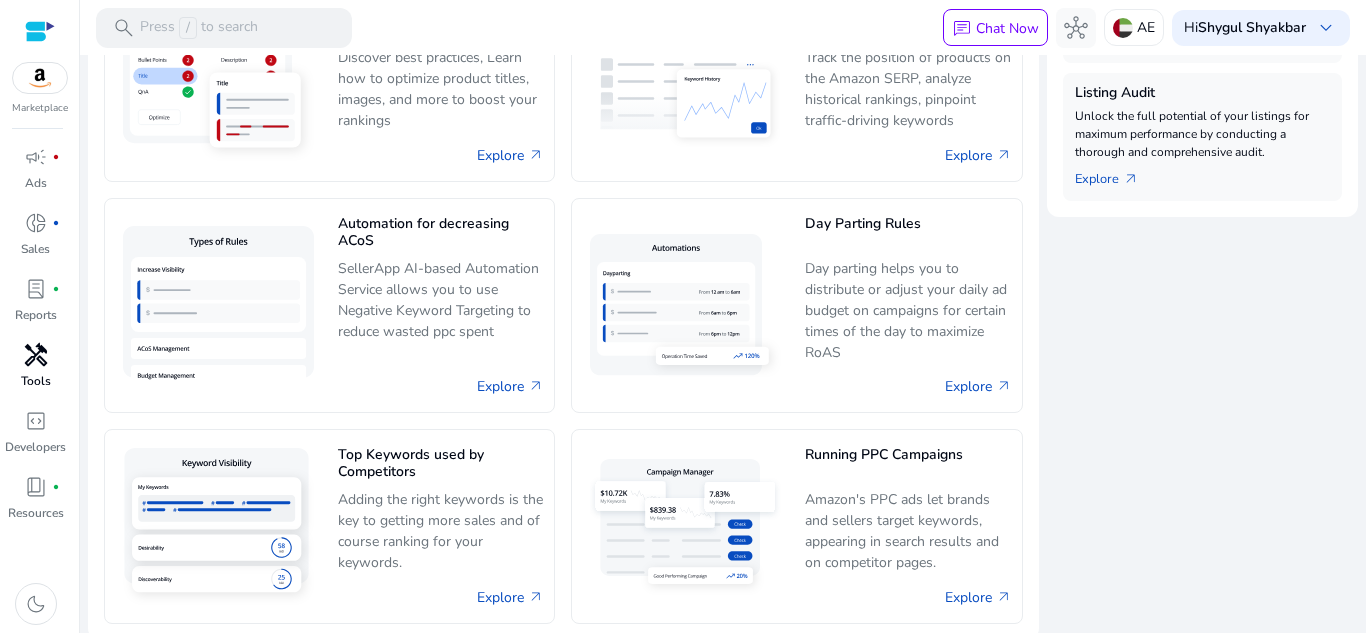 scroll, scrollTop: 1193, scrollLeft: 0, axis: vertical 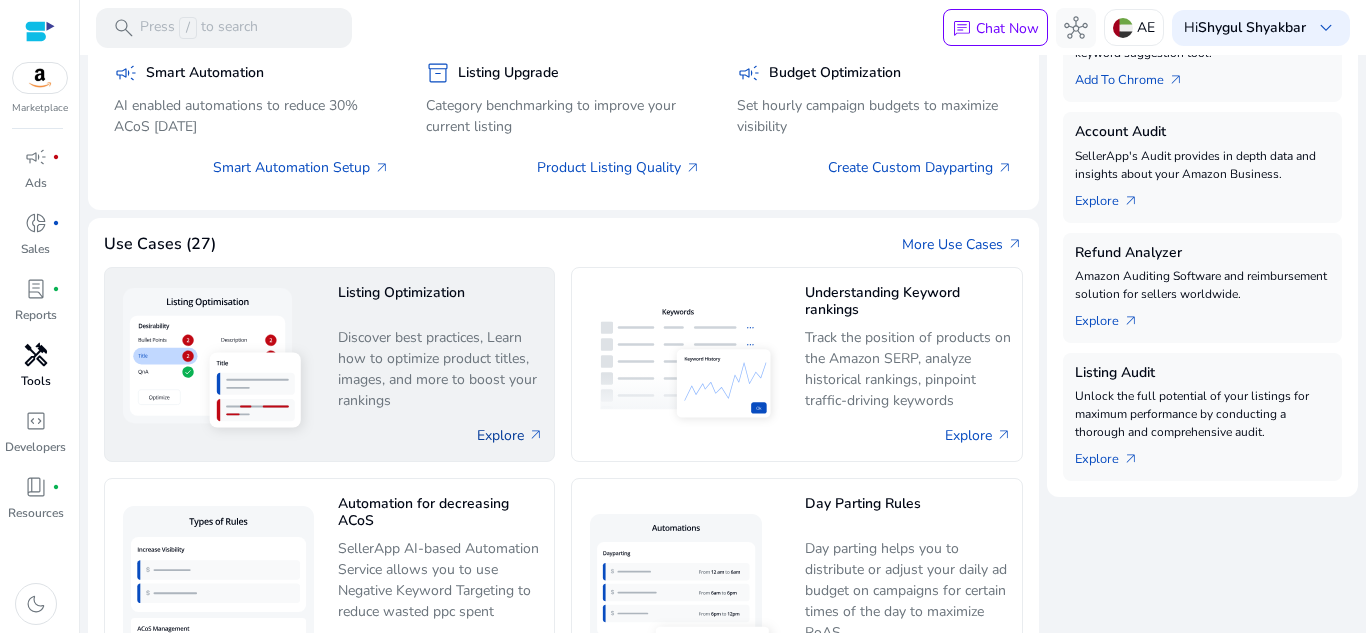 click on "Explore   arrow_outward" 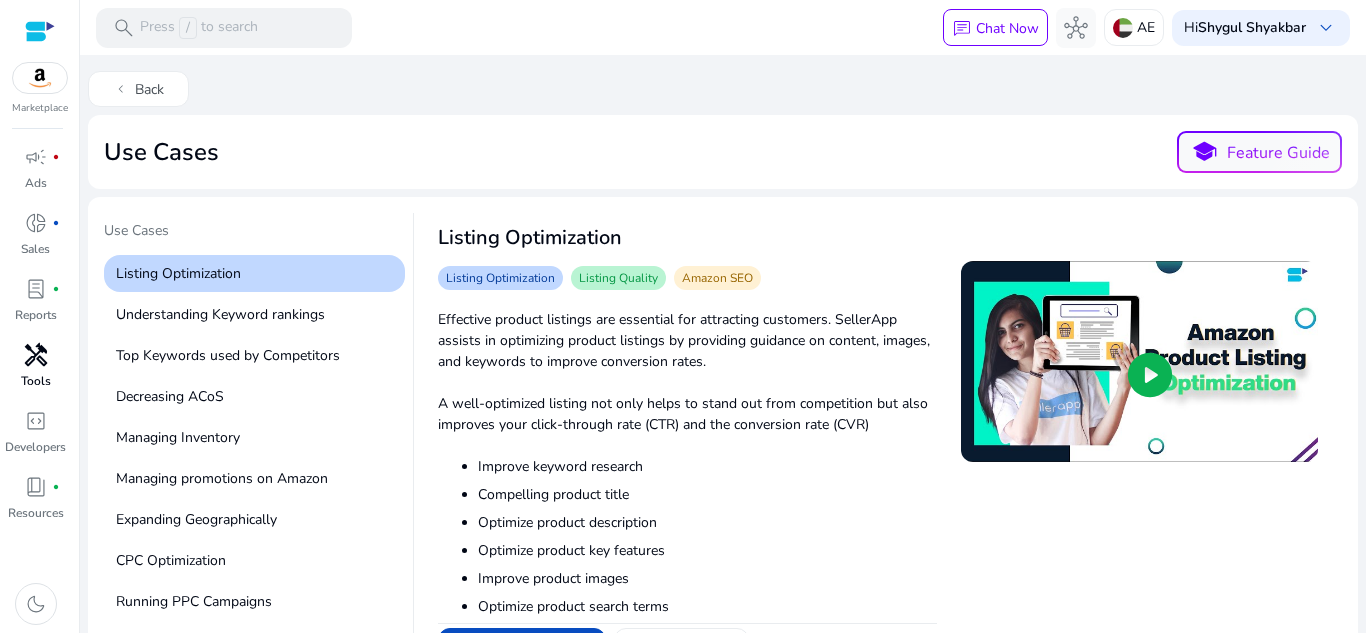 scroll, scrollTop: 71, scrollLeft: 0, axis: vertical 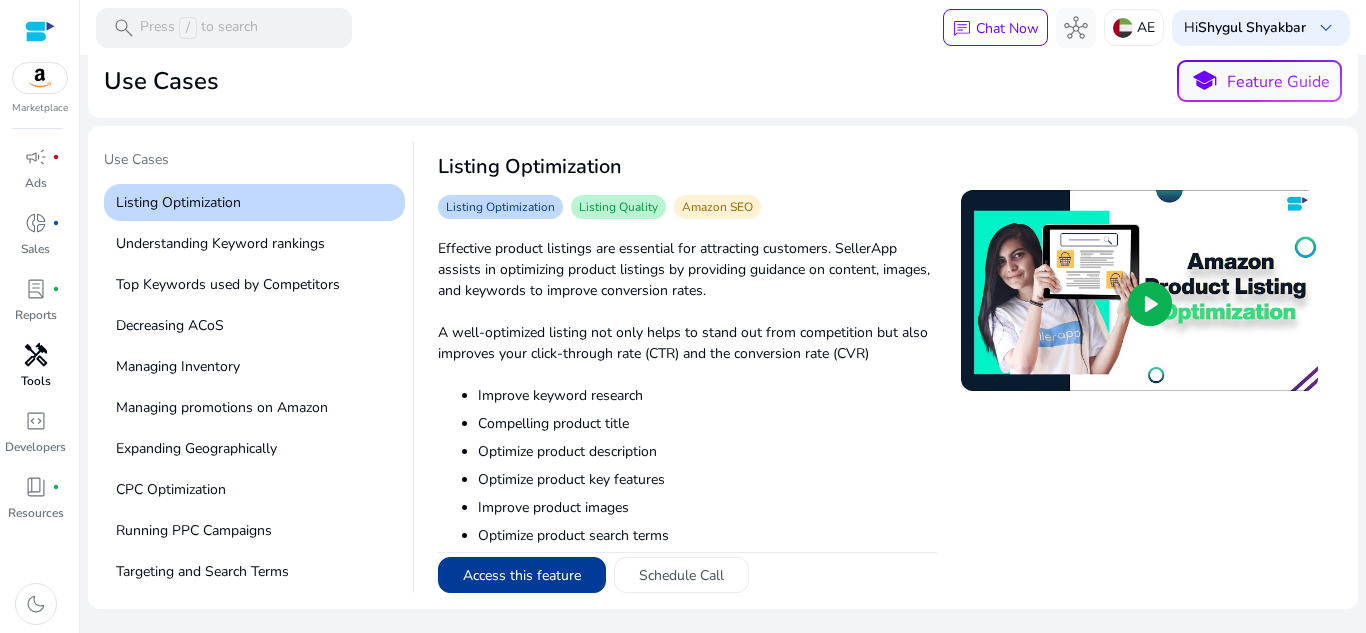 click on "Access this feature" 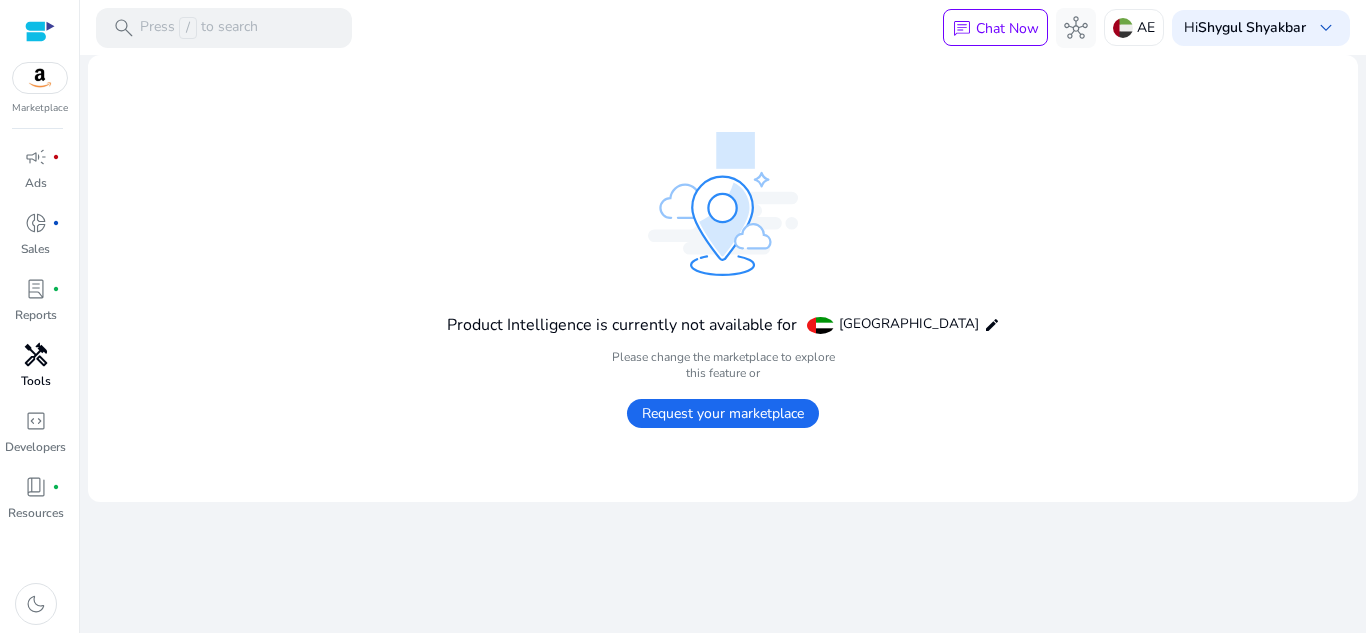scroll, scrollTop: 0, scrollLeft: 0, axis: both 